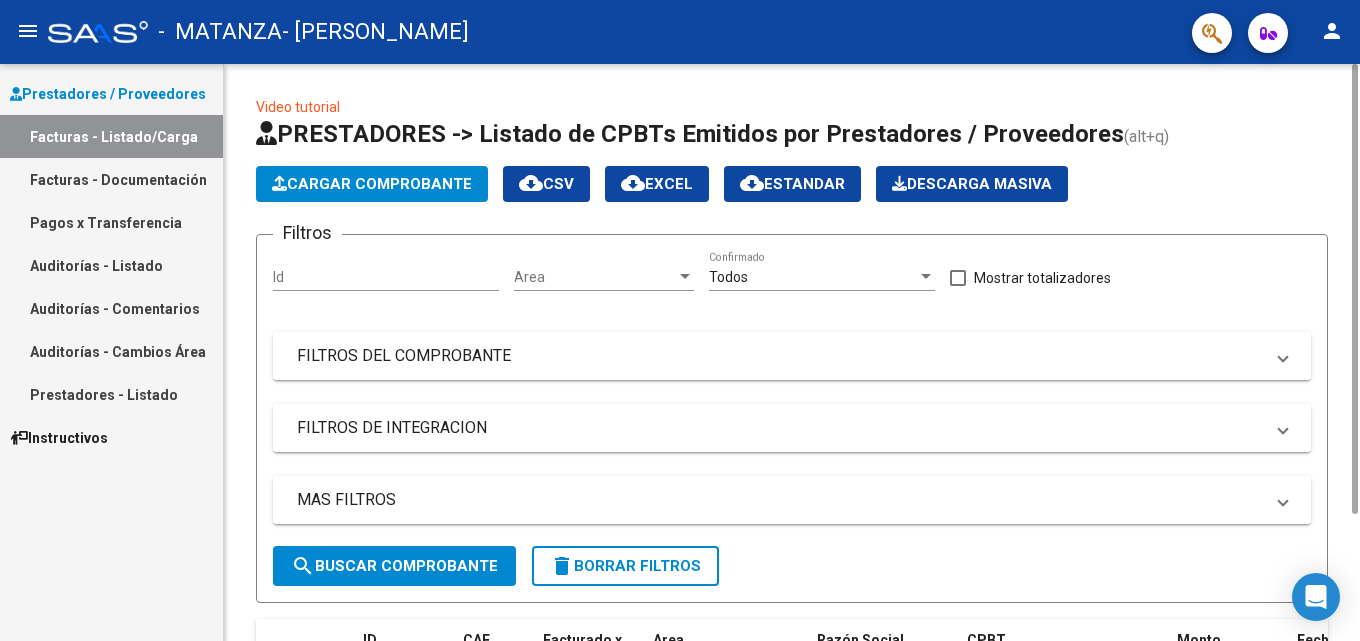 scroll, scrollTop: 0, scrollLeft: 0, axis: both 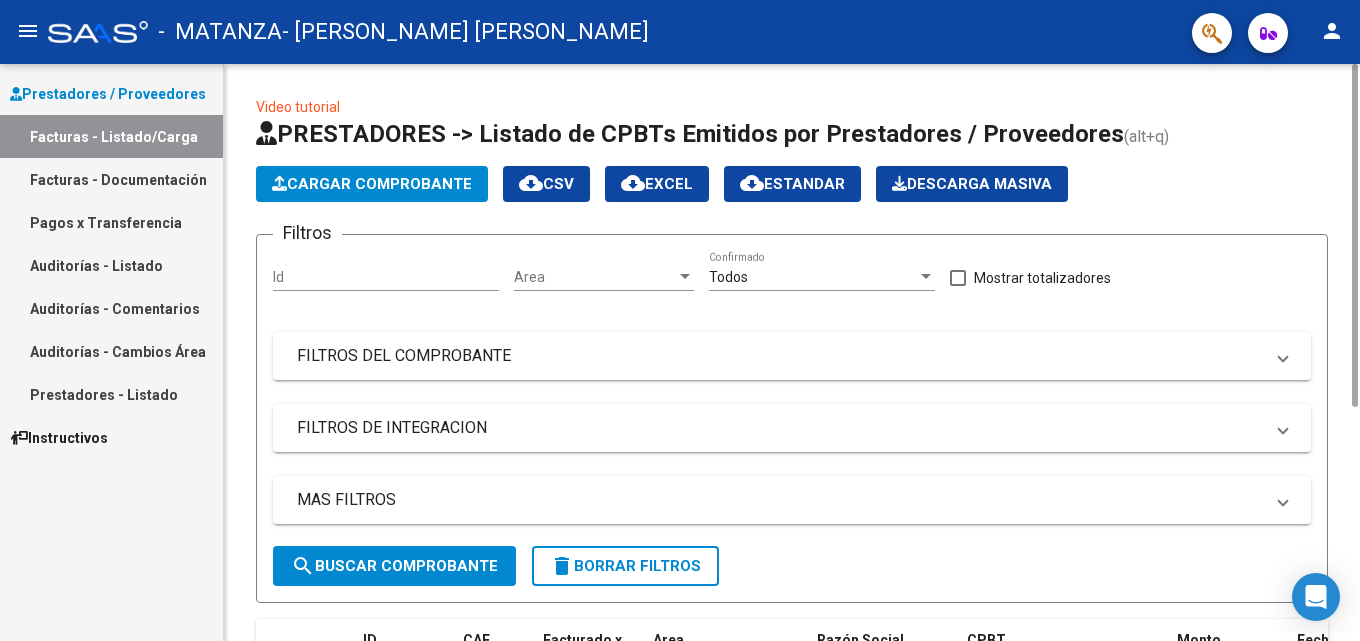 click on "Cargar Comprobante" 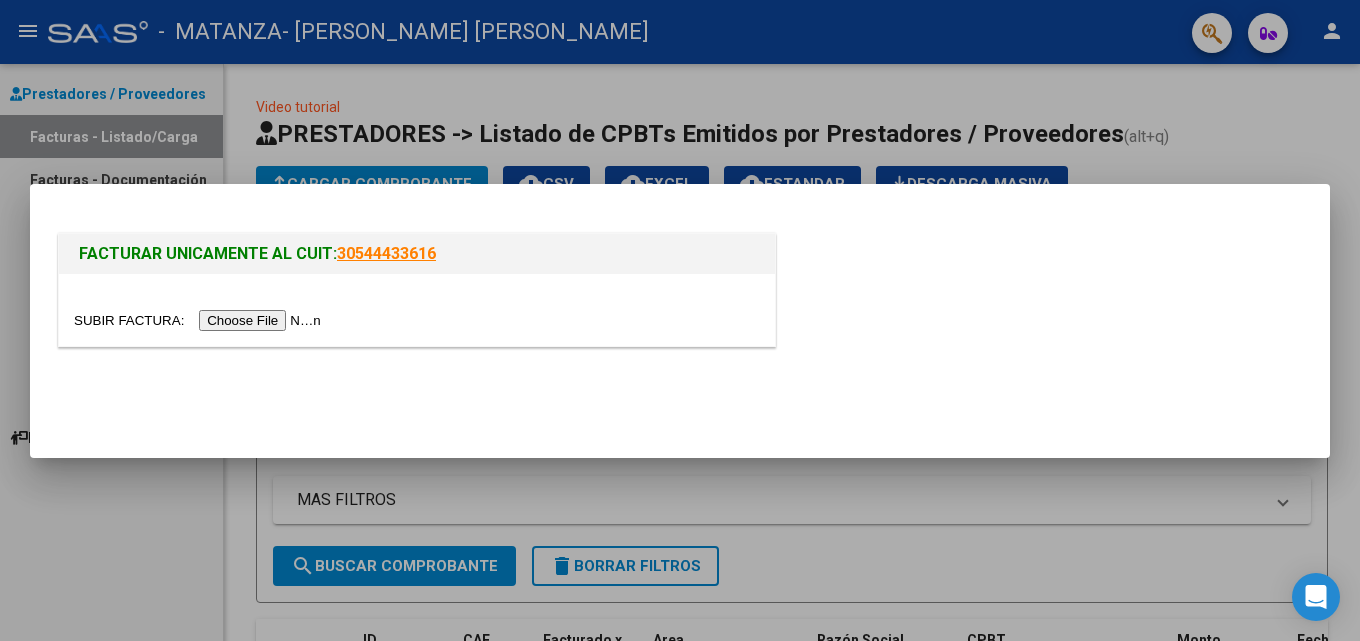 click at bounding box center [417, 310] 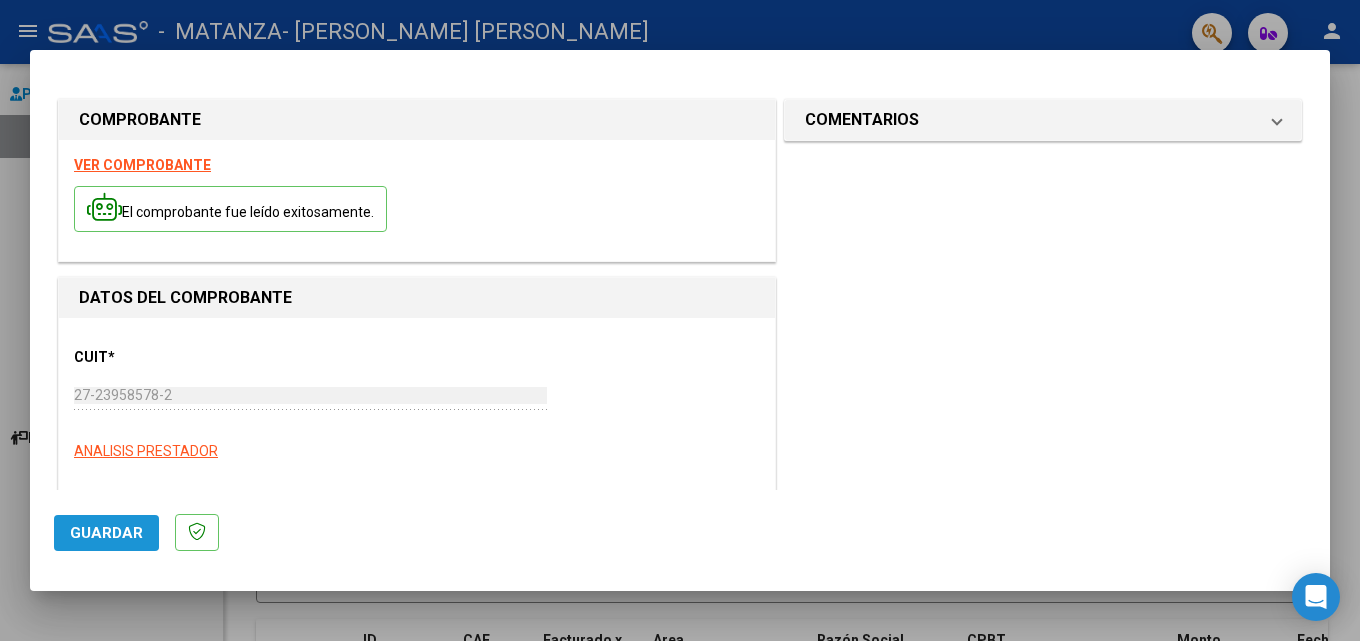 click on "Guardar" 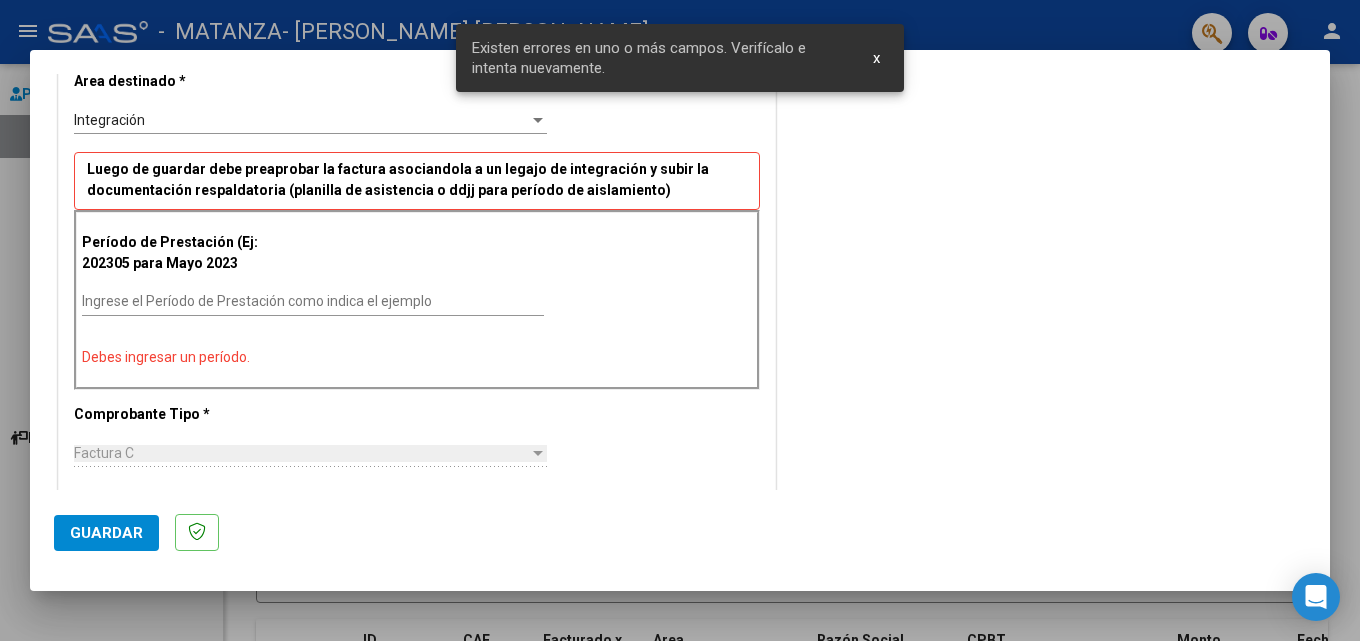 click on "Ingrese el Período de Prestación como indica el ejemplo" at bounding box center [313, 302] 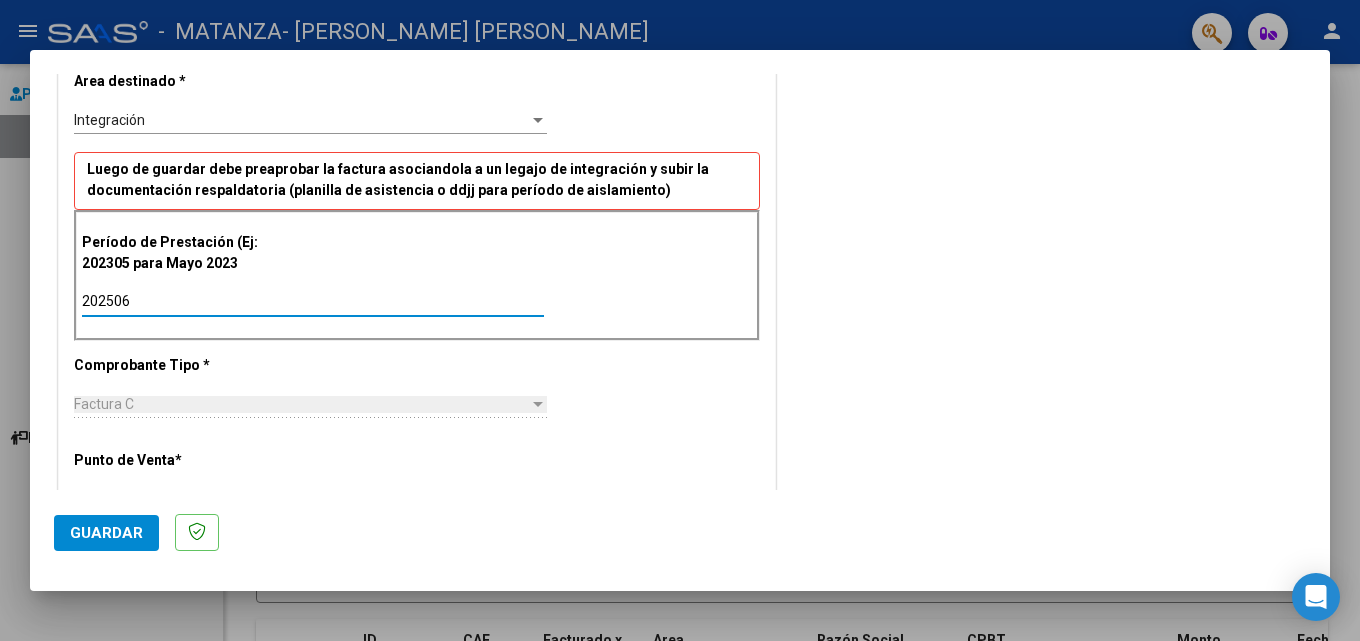 type on "202506" 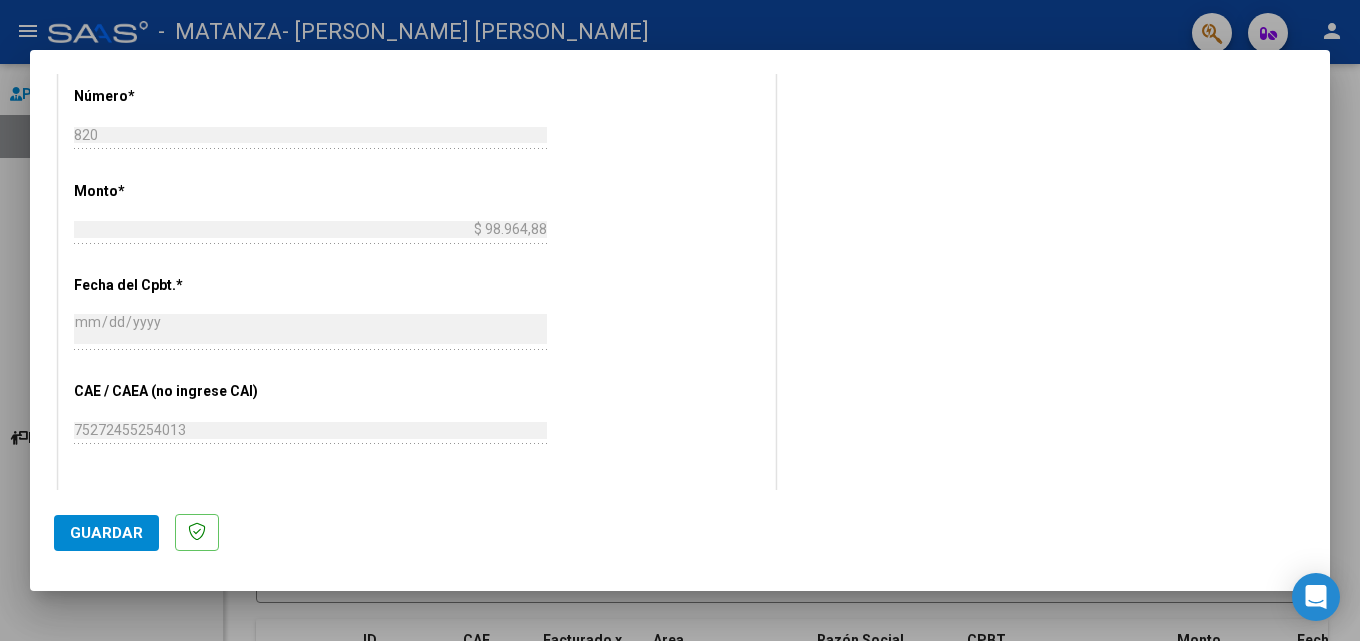 scroll, scrollTop: 1052, scrollLeft: 0, axis: vertical 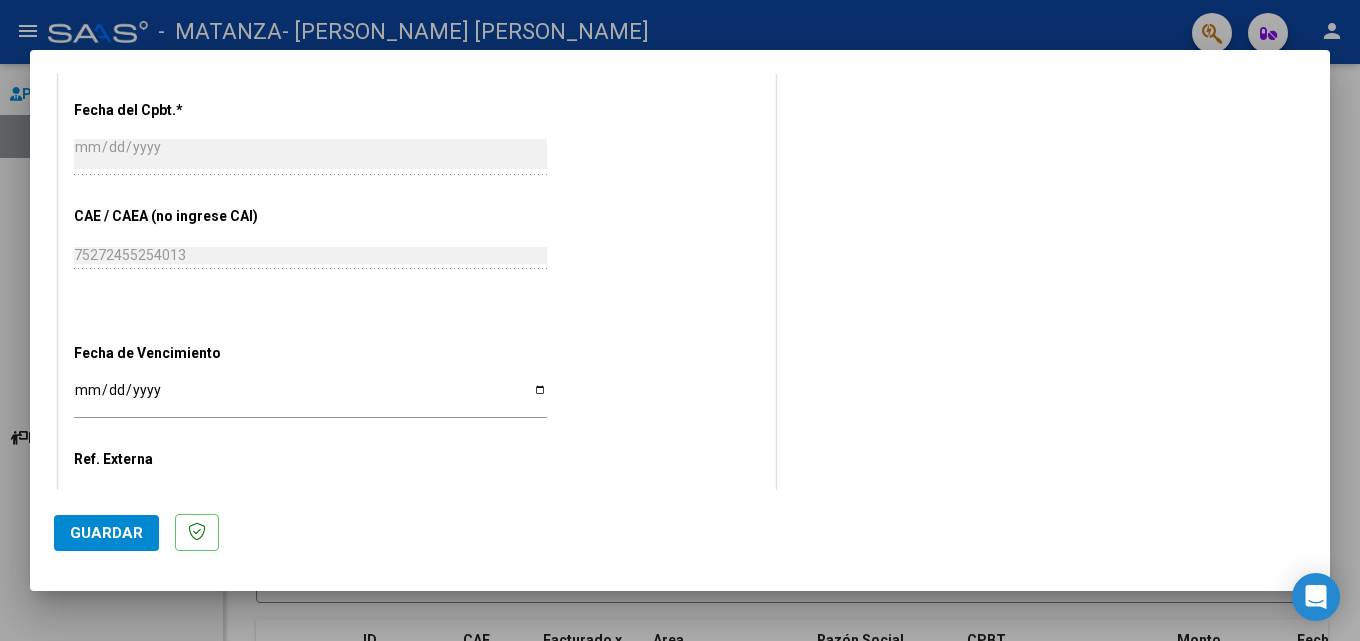 click on "Ingresar la fecha" at bounding box center [310, 397] 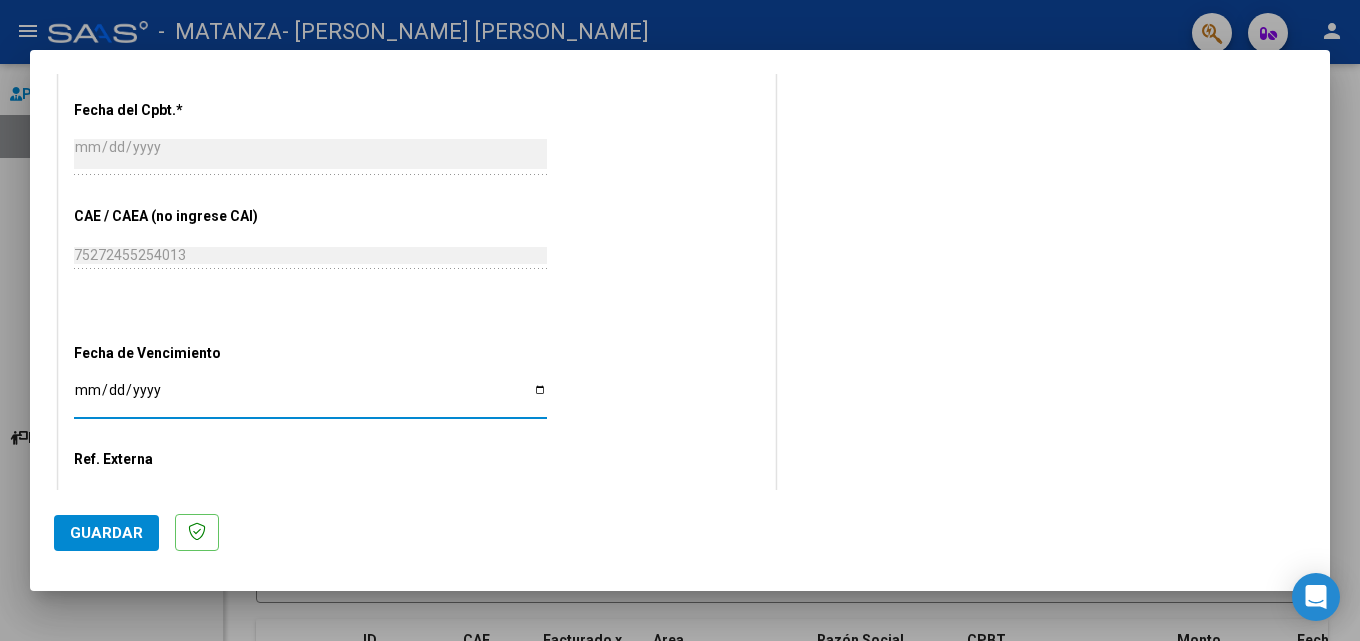 click on "Ingresar la fecha" at bounding box center (310, 397) 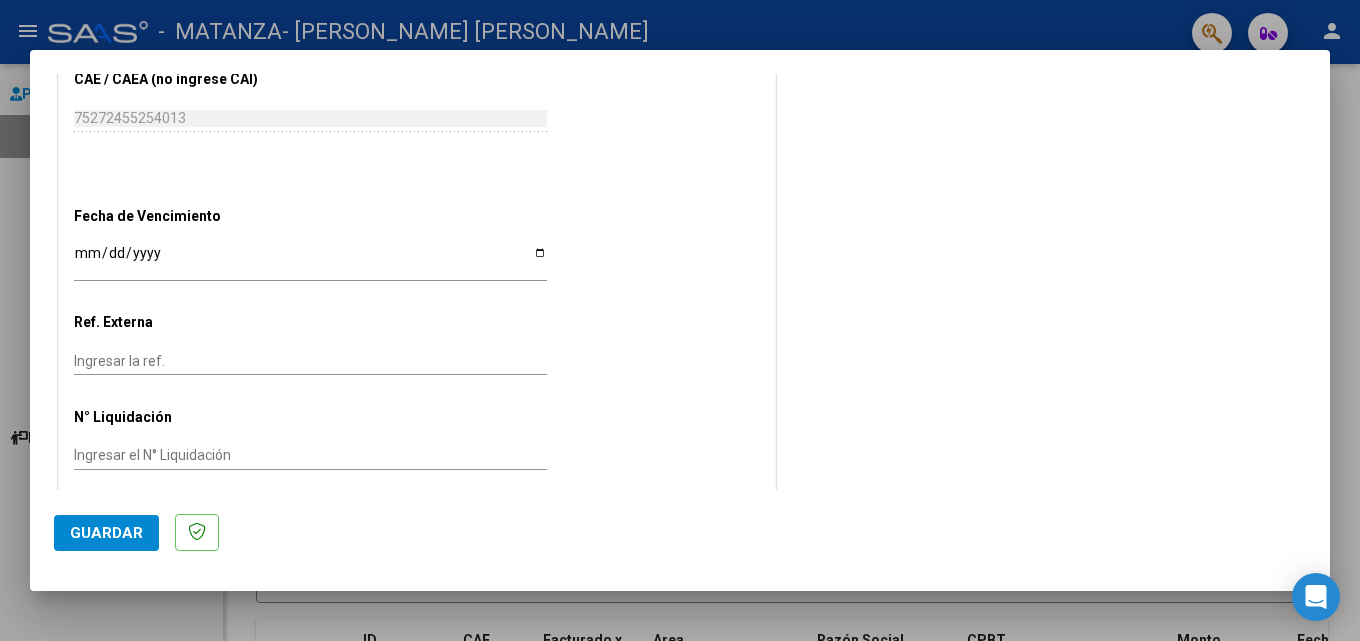 scroll, scrollTop: 1205, scrollLeft: 0, axis: vertical 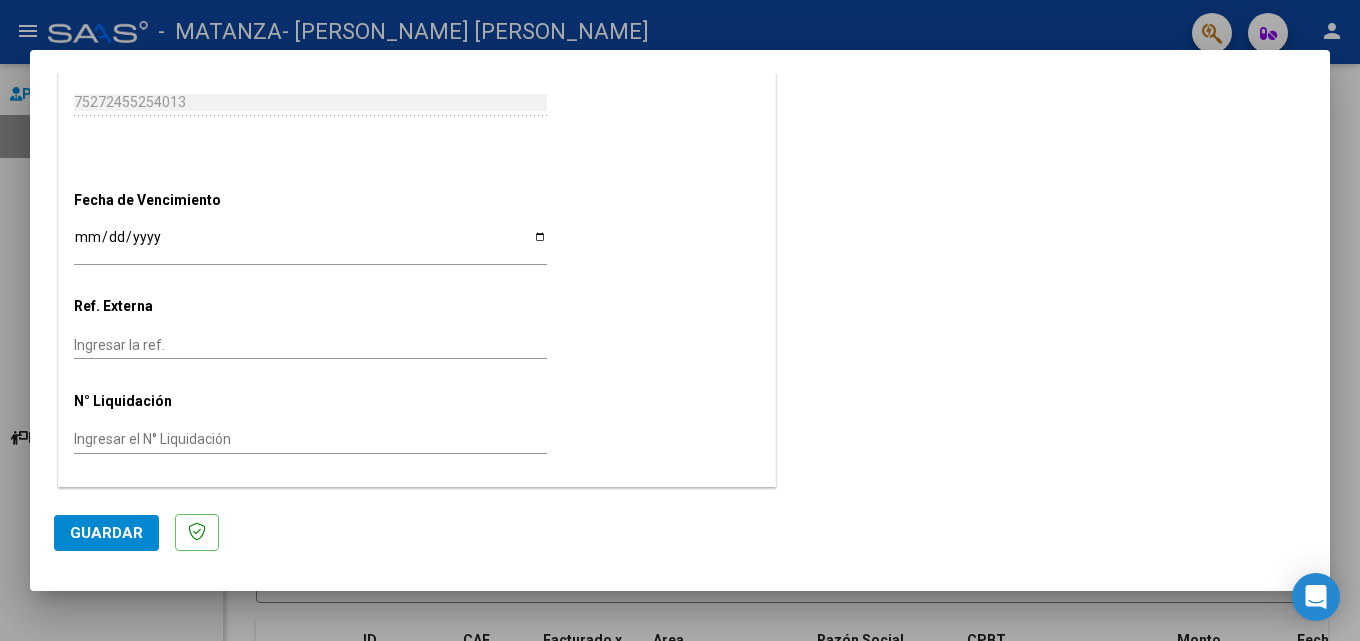 click on "Ingresar el N° Liquidación" at bounding box center (310, 439) 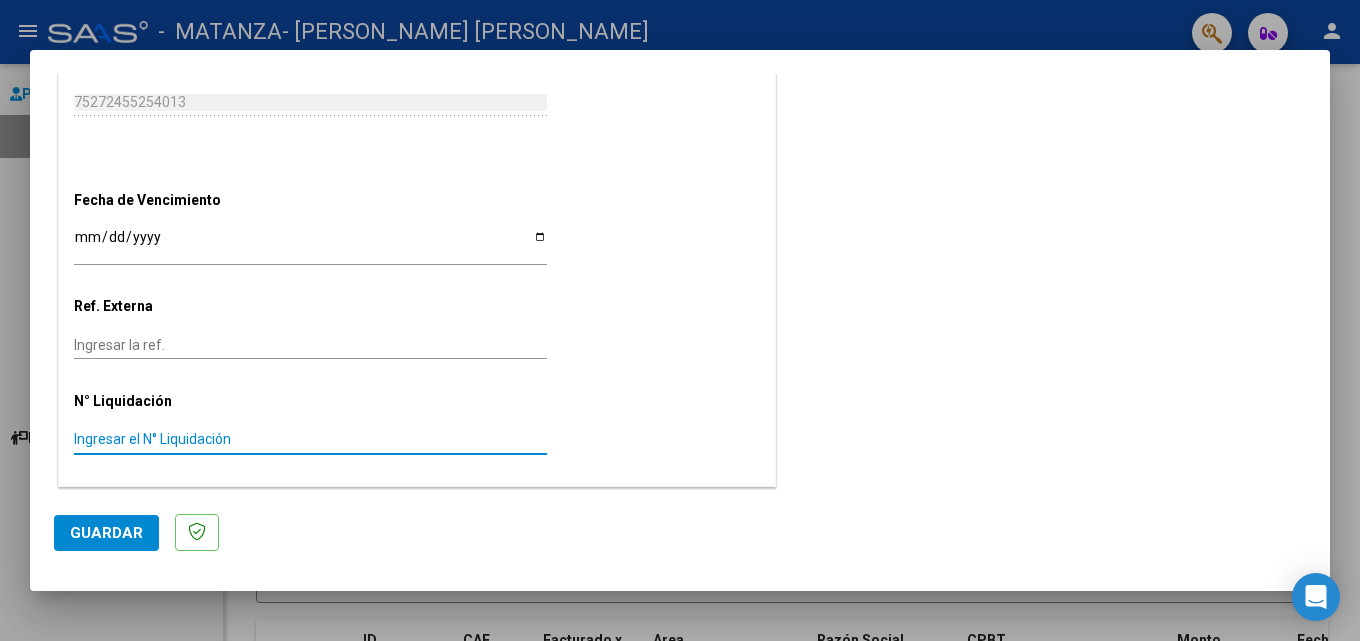 click on "Ingresar la fecha" 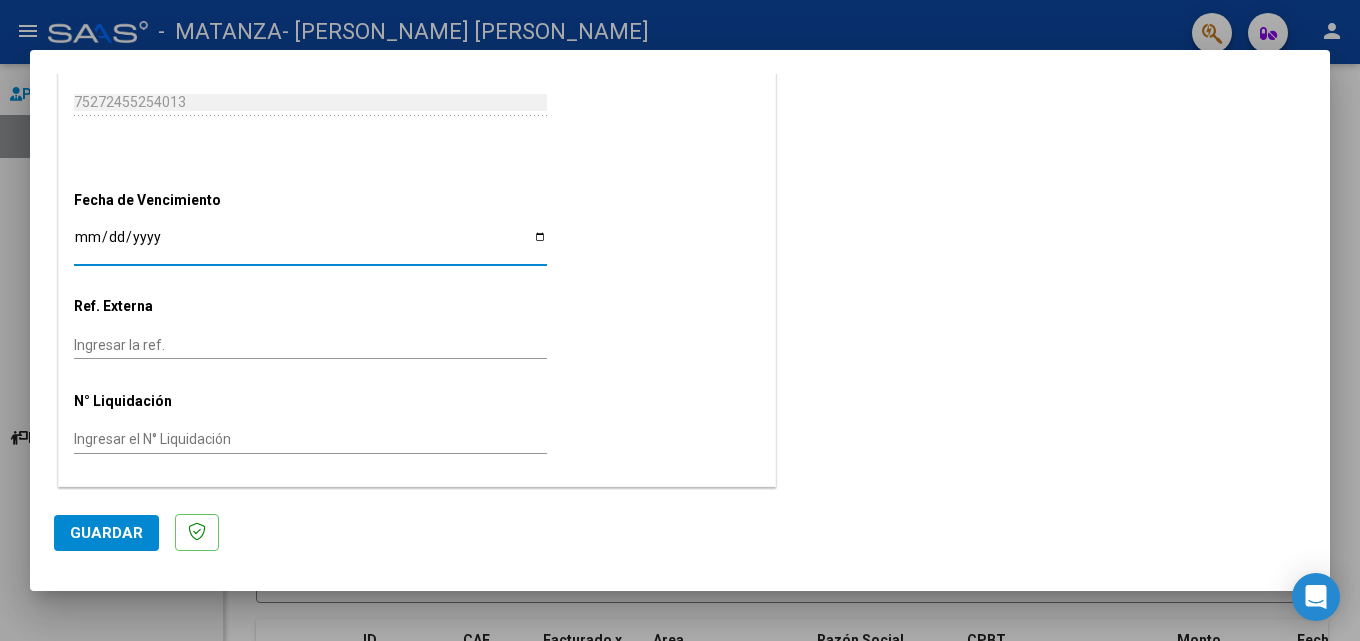 click on "Ingresar la fecha" at bounding box center [310, 244] 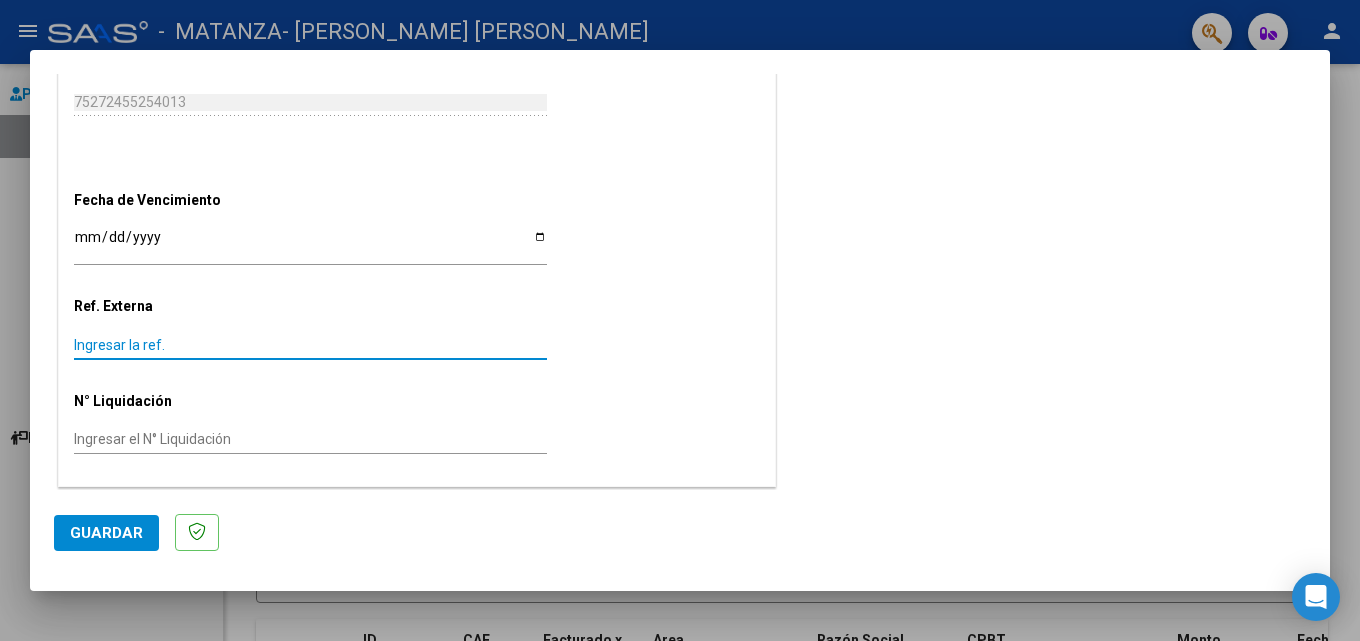 click on "Guardar" 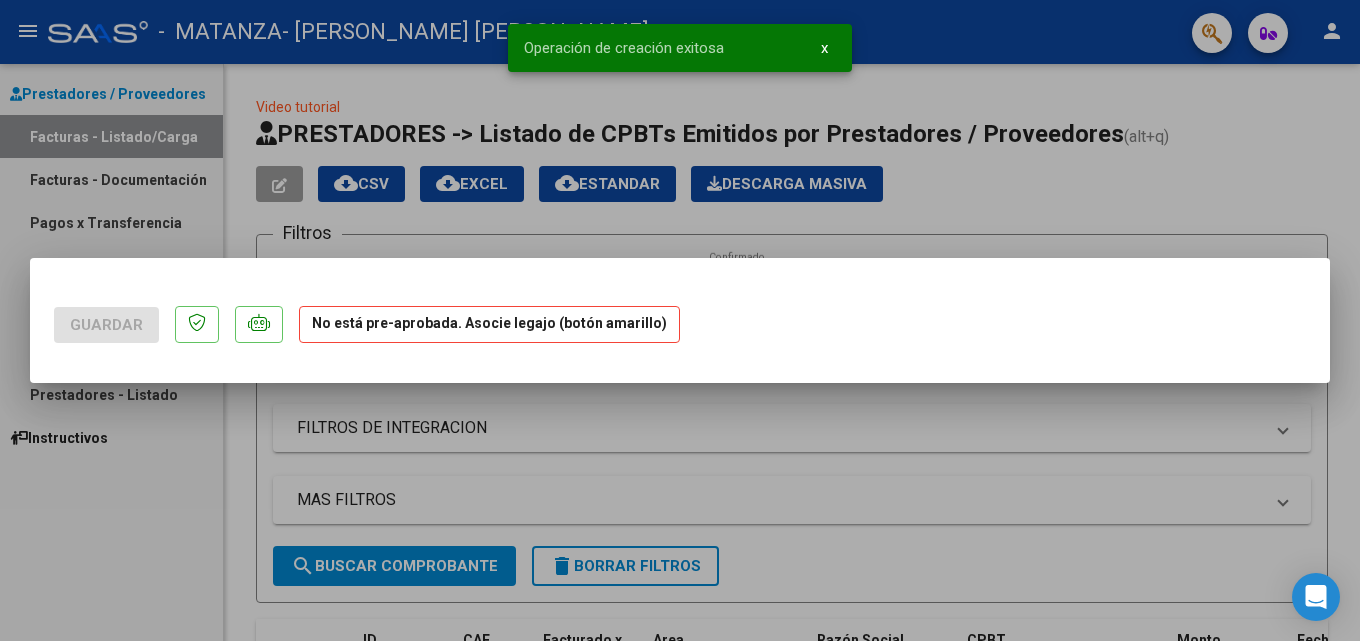 scroll, scrollTop: 0, scrollLeft: 0, axis: both 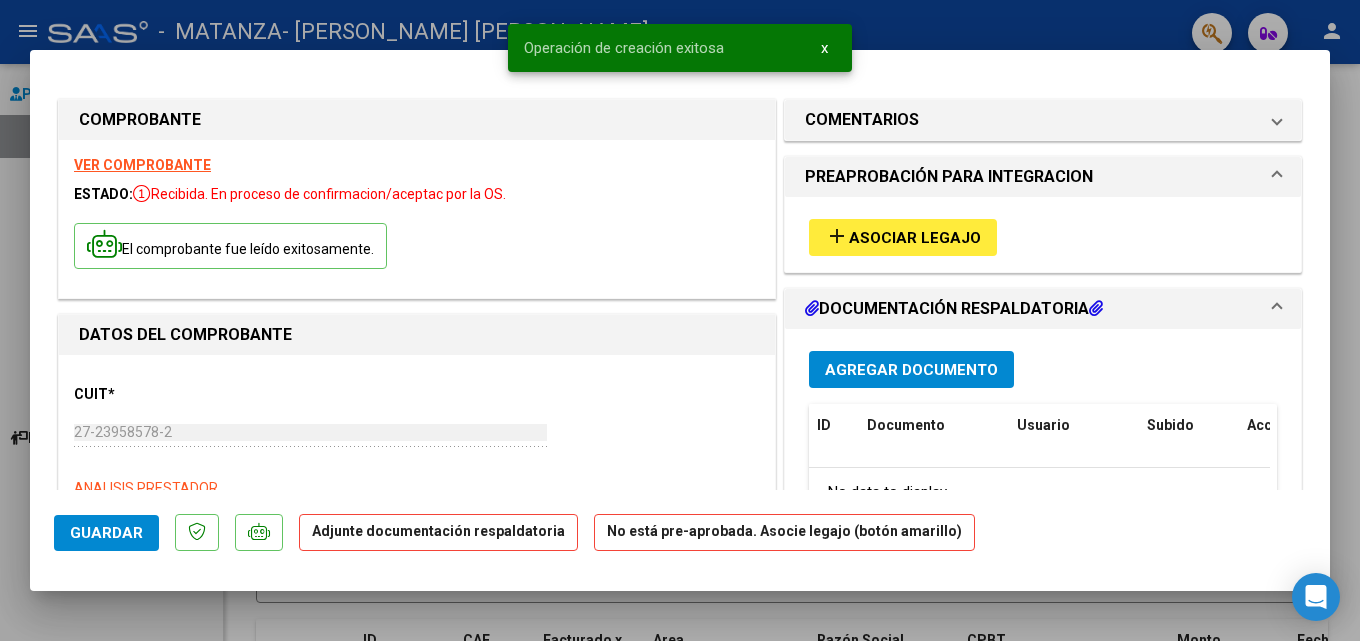 click on "Asociar Legajo" at bounding box center (915, 238) 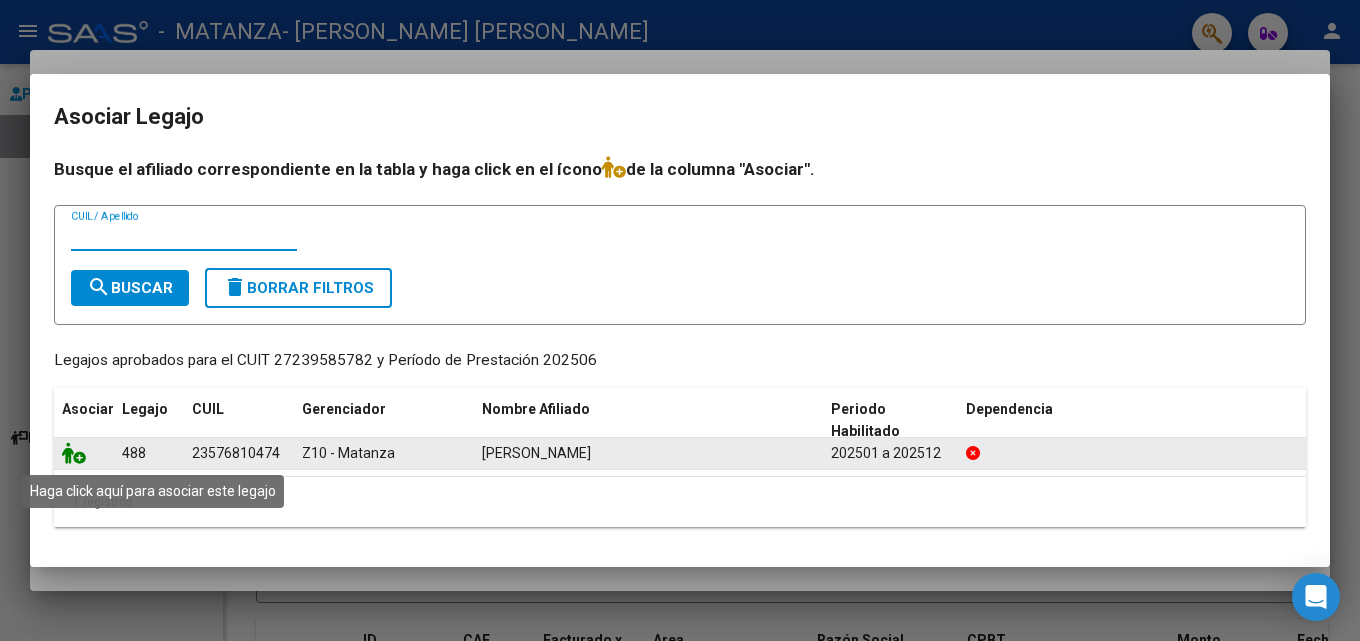 click 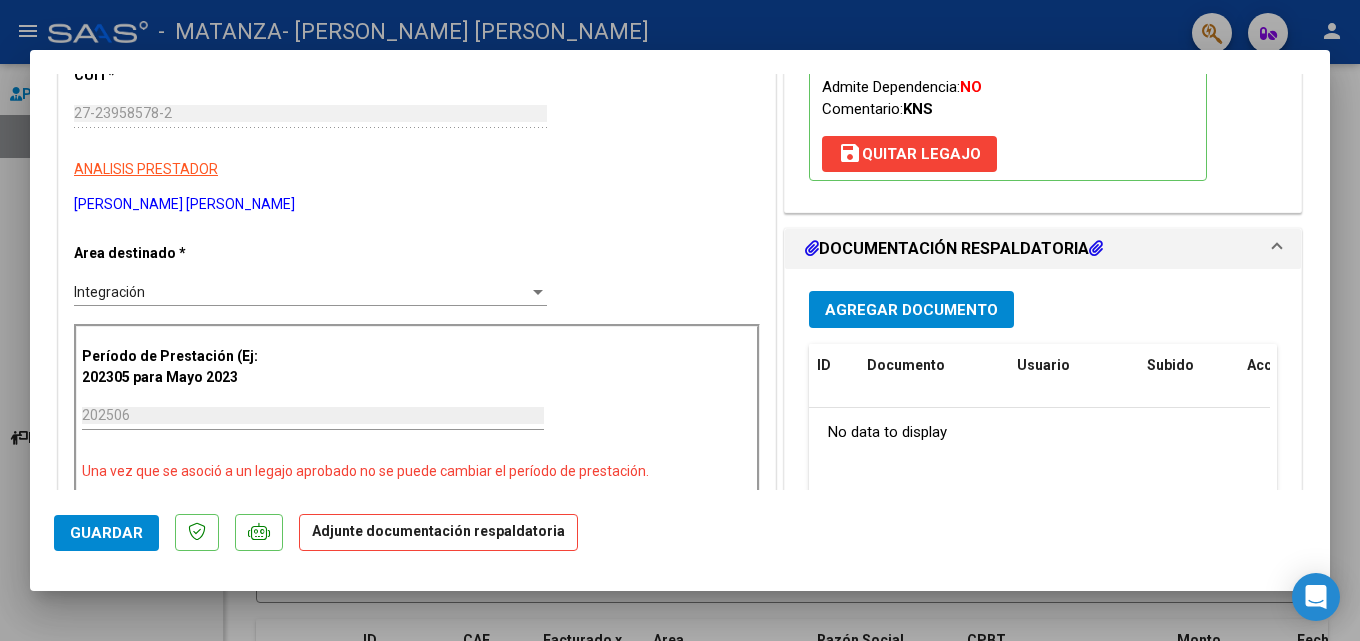 scroll, scrollTop: 390, scrollLeft: 0, axis: vertical 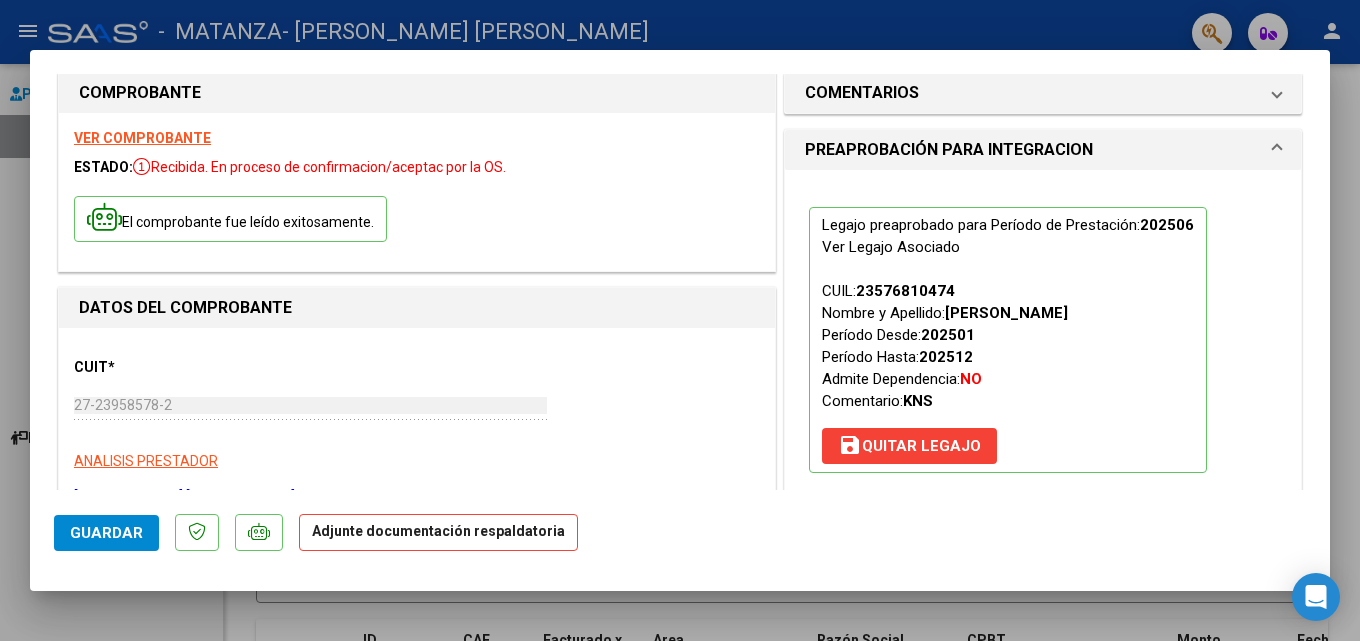 click at bounding box center (680, 320) 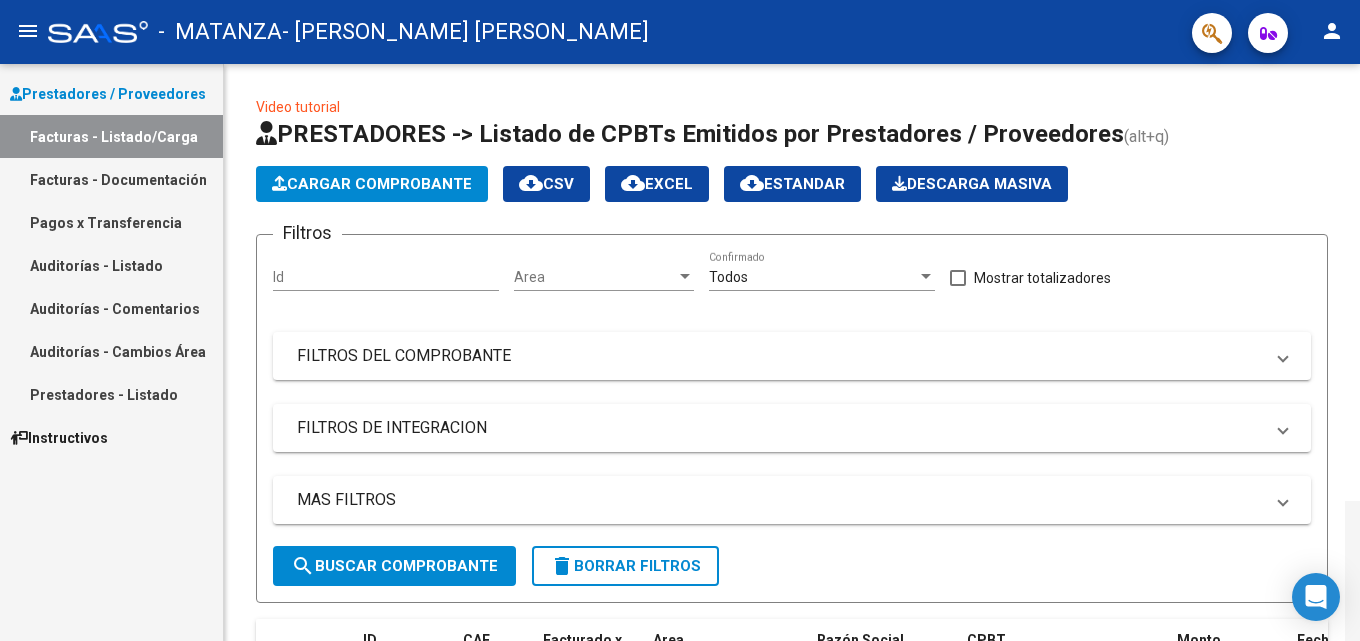scroll, scrollTop: 437, scrollLeft: 0, axis: vertical 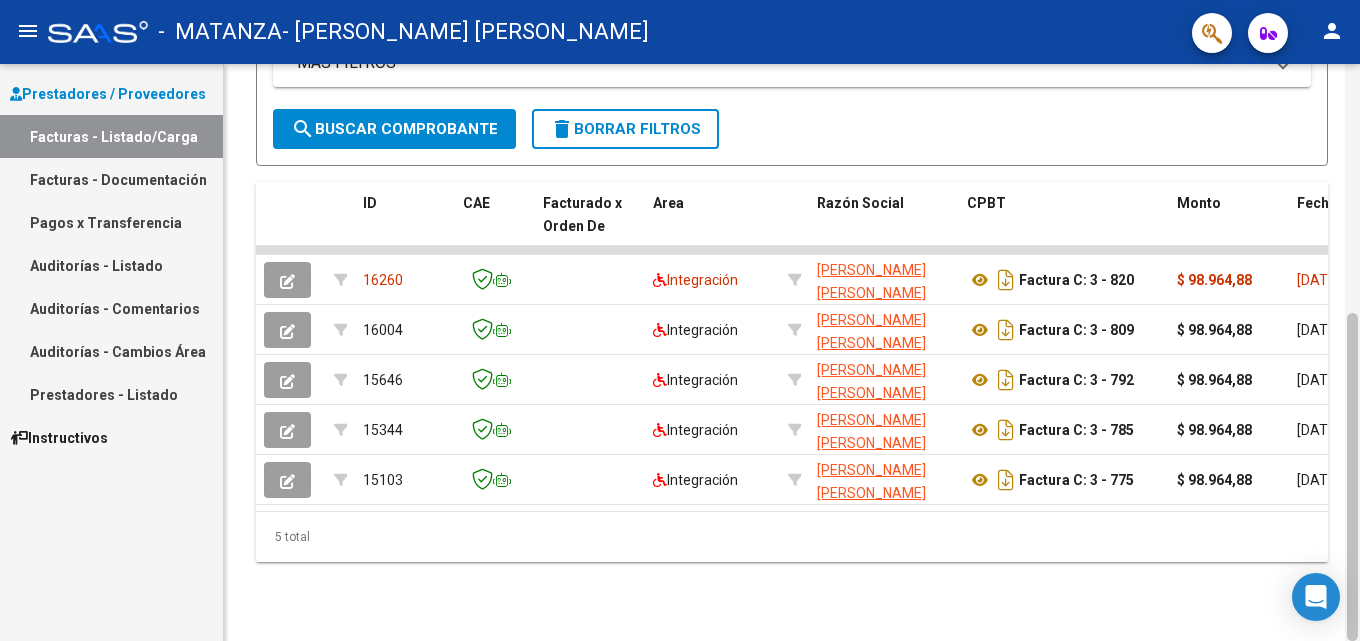 drag, startPoint x: 1359, startPoint y: 247, endPoint x: 1357, endPoint y: 366, distance: 119.01681 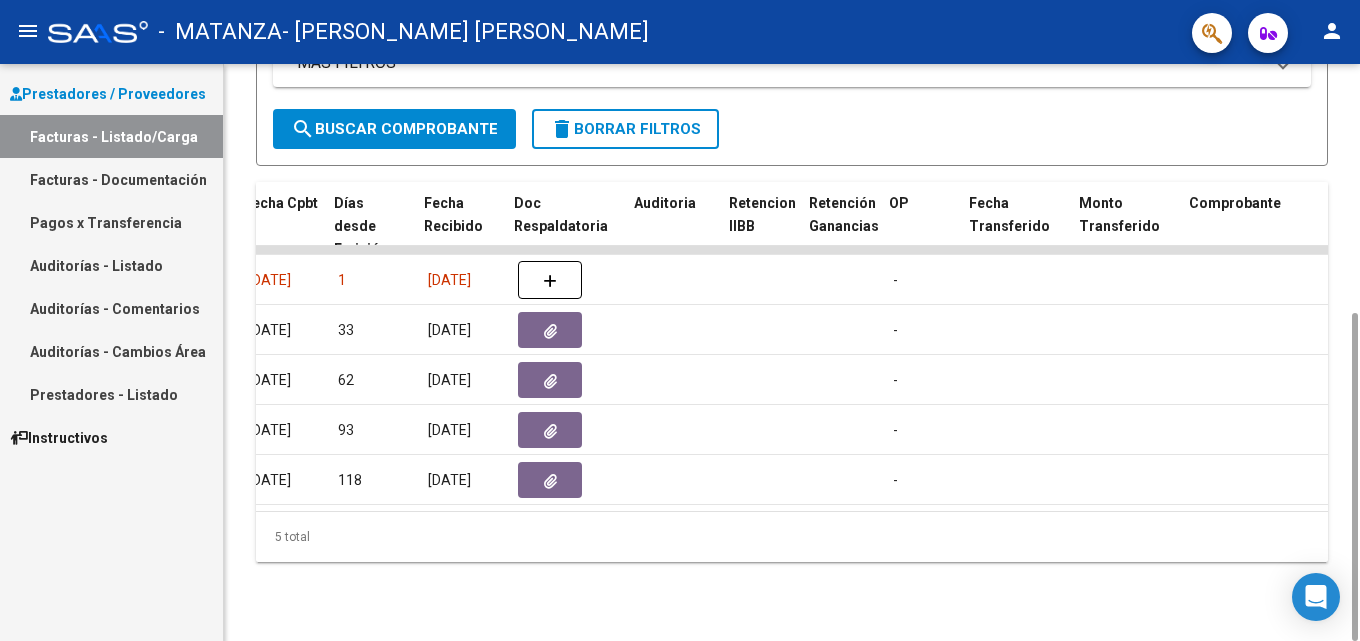 scroll, scrollTop: 0, scrollLeft: 1057, axis: horizontal 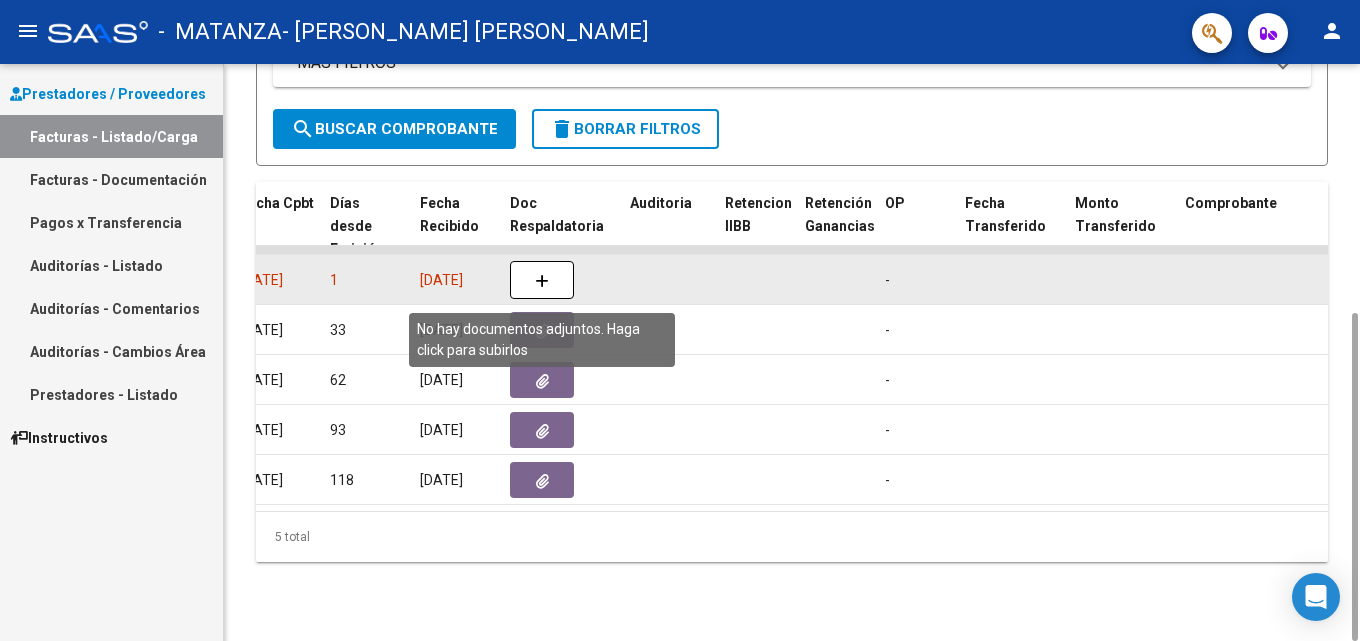 click 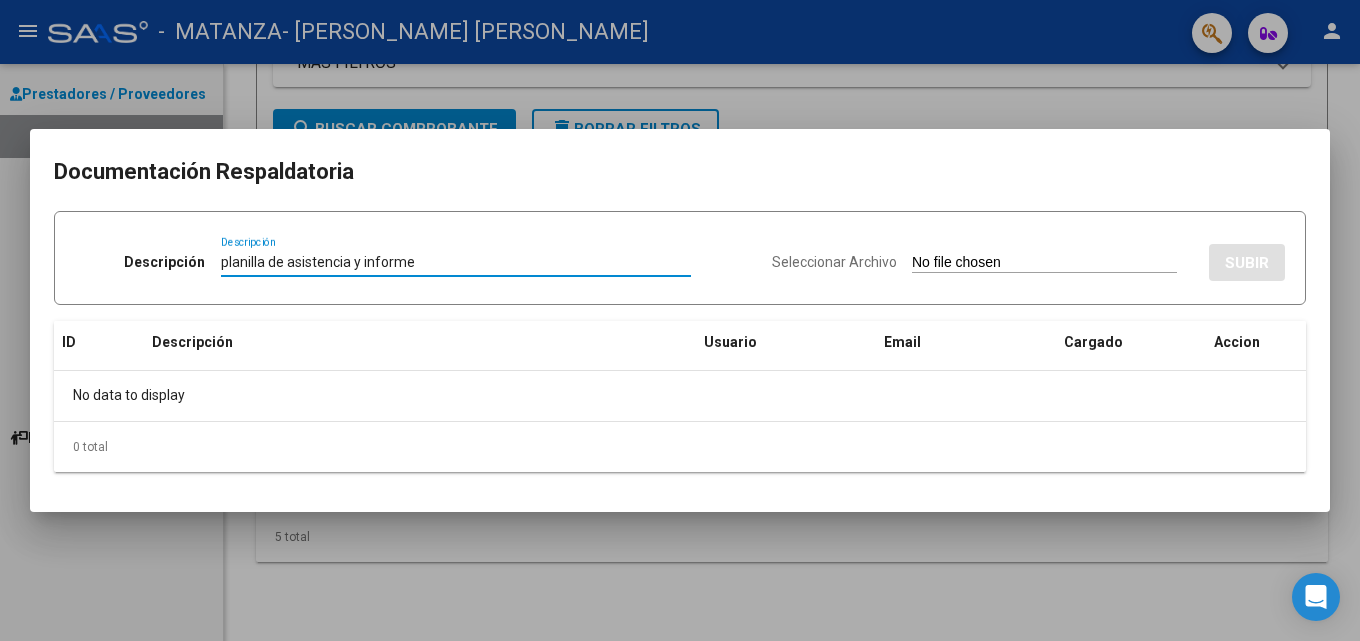 type on "planilla de asistencia y informe" 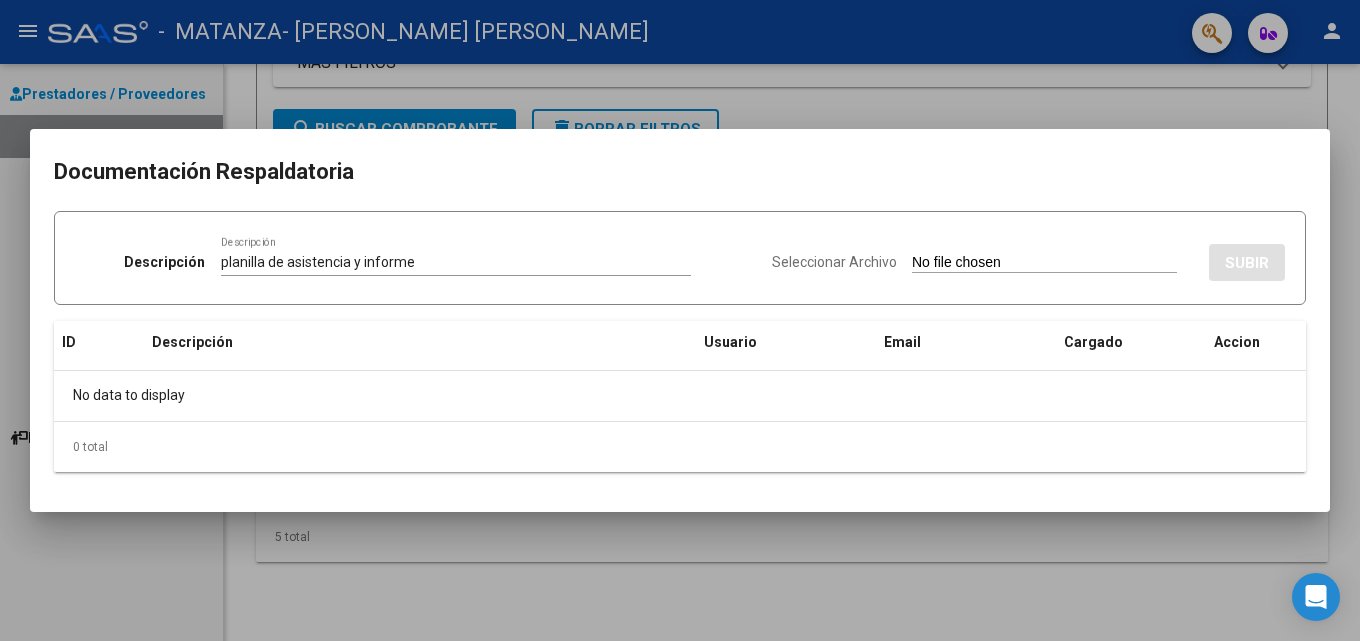type on "C:\fakepath\PHOTO-2025-07-05-21-34-05.pdf" 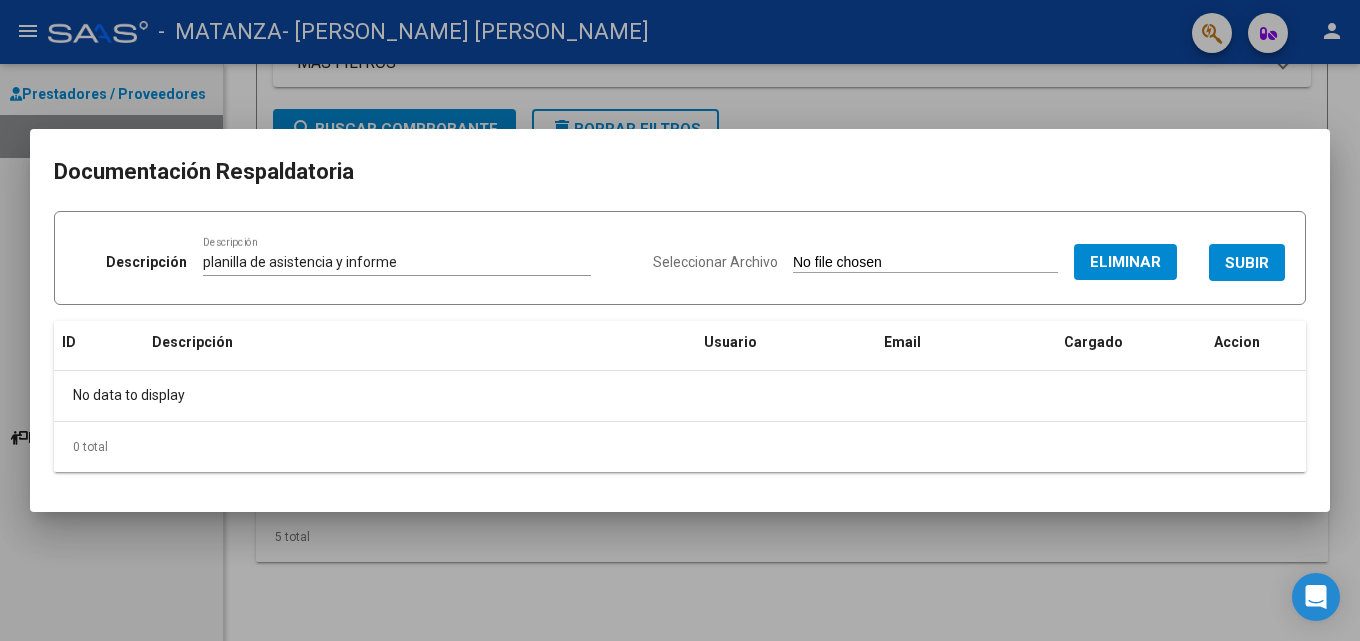 click at bounding box center [680, 320] 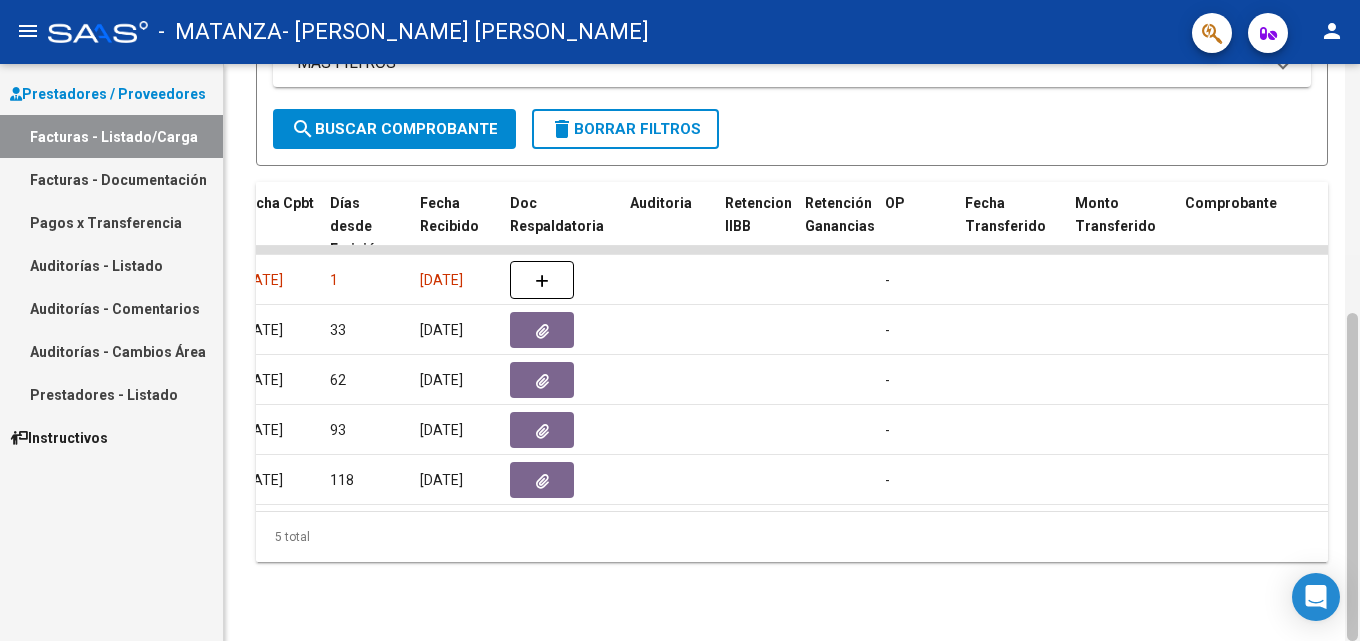 drag, startPoint x: 1359, startPoint y: 341, endPoint x: 1359, endPoint y: 252, distance: 89 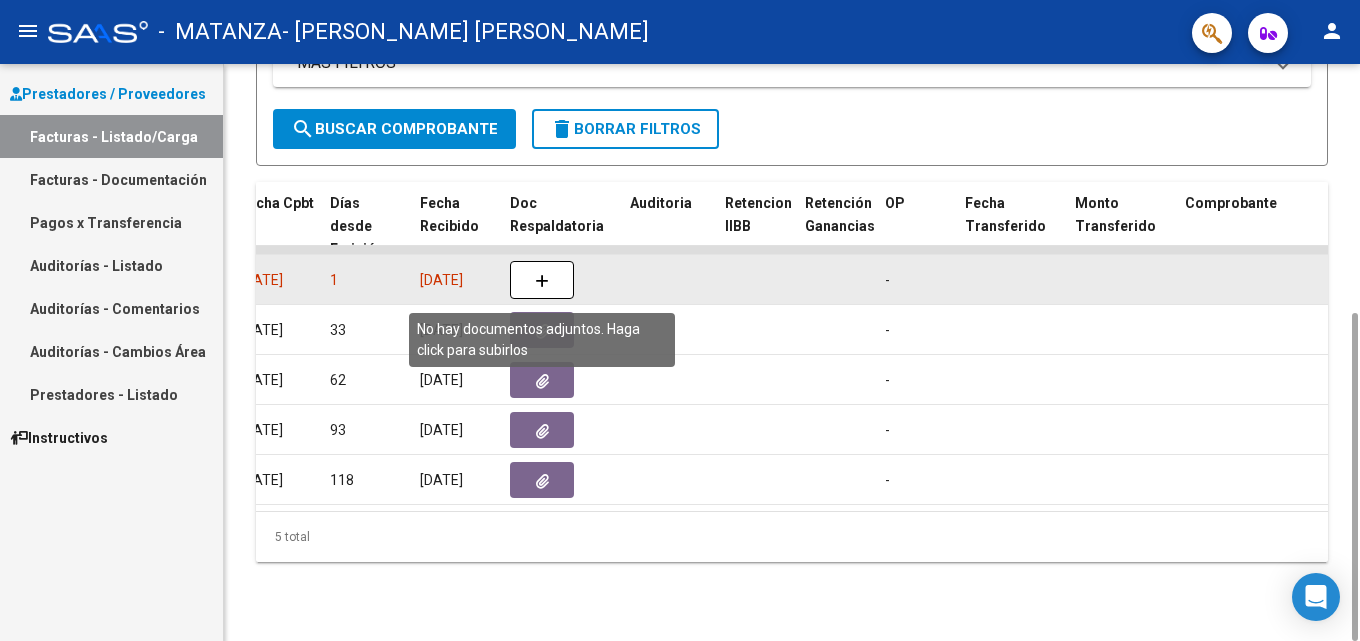 click 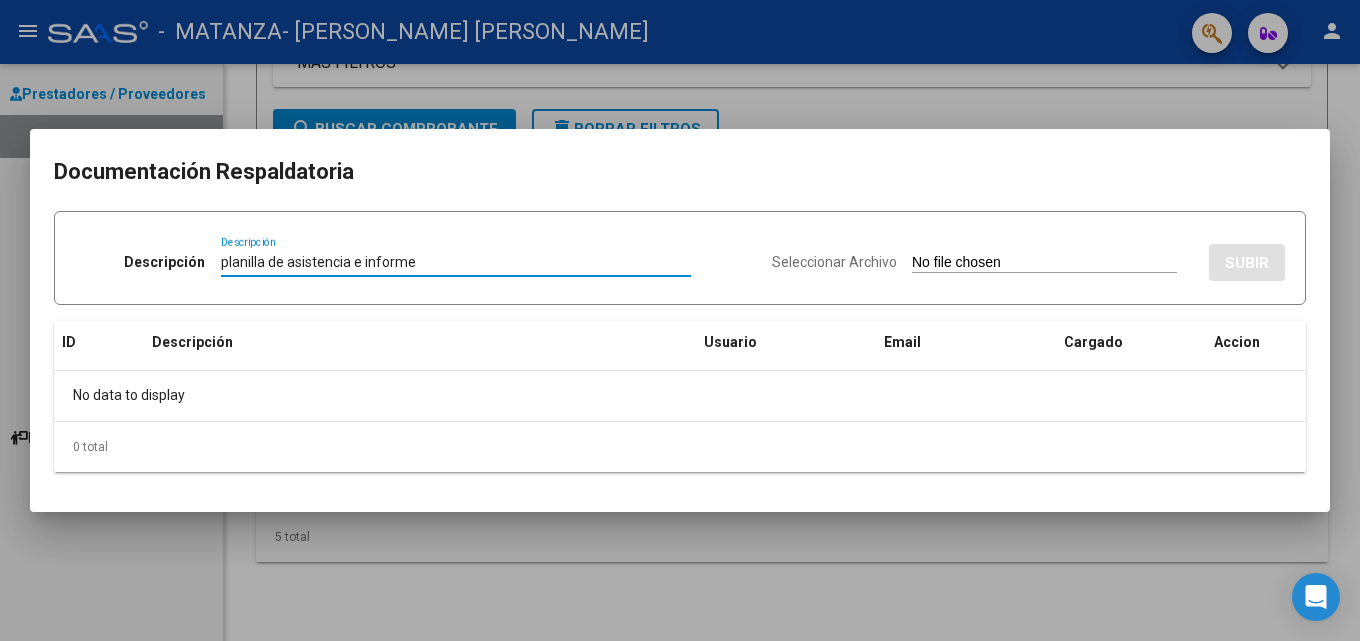 type on "planilla de asistencia e informe" 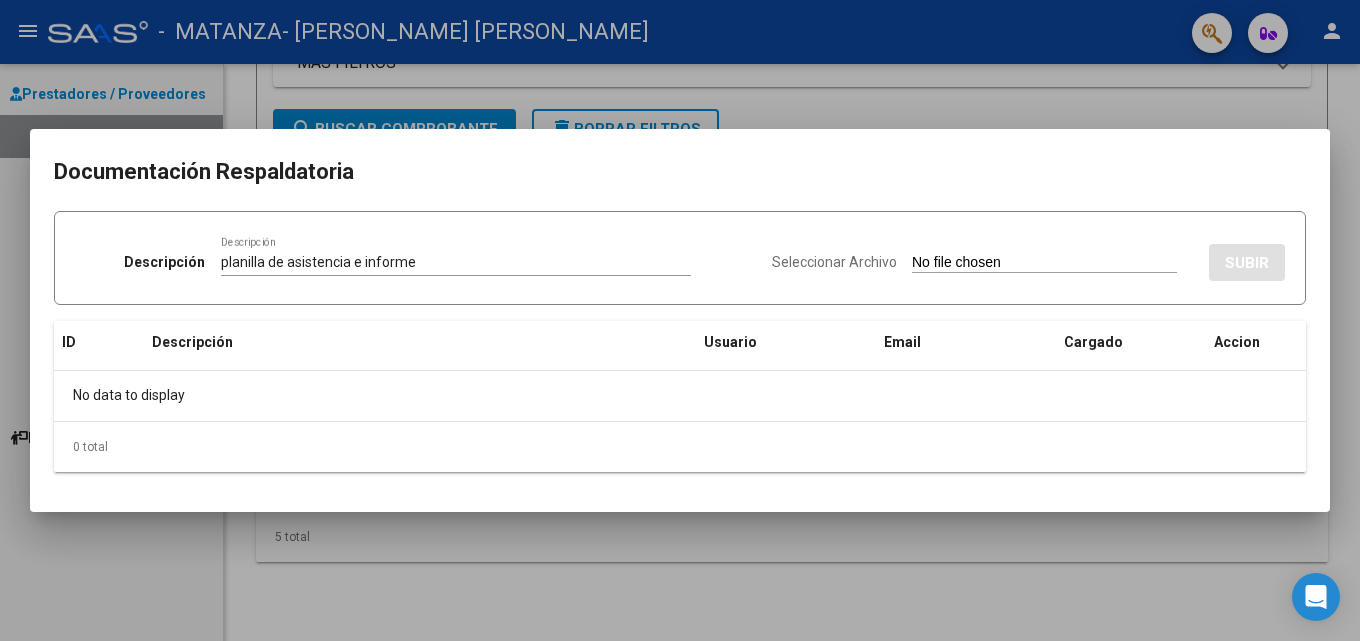type on "C:\fakepath\ilovepdf_merged (12).pdf" 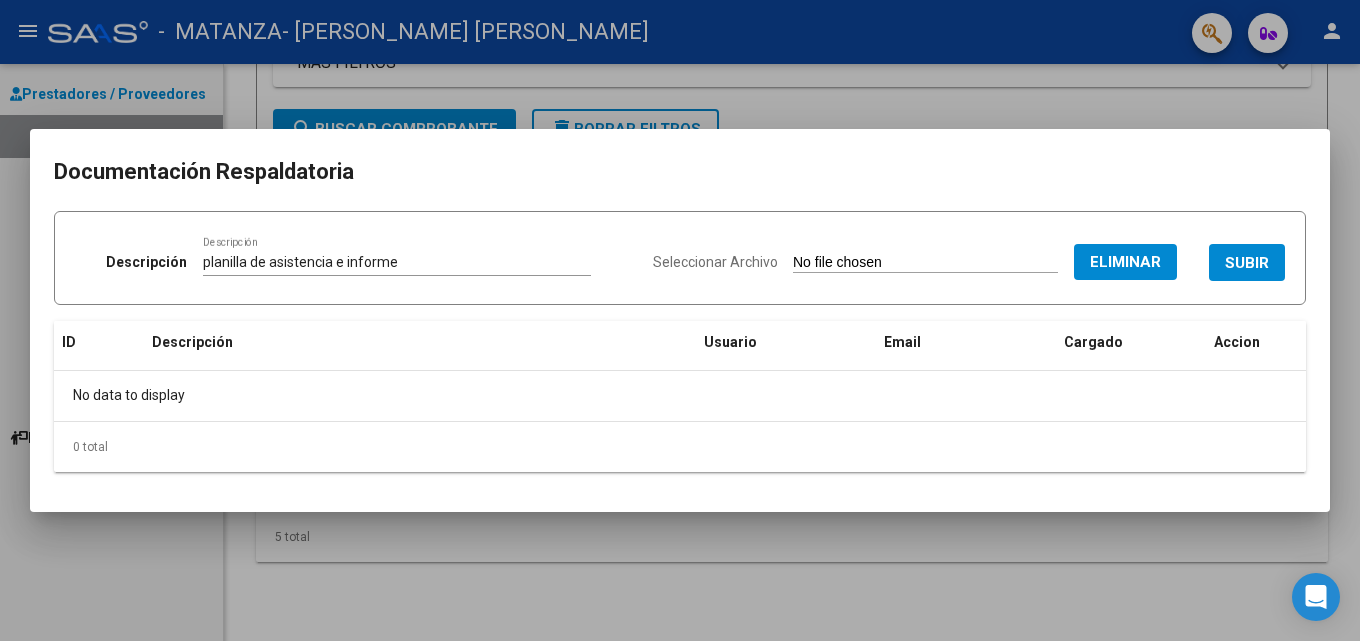 click on "SUBIR" at bounding box center (1247, 263) 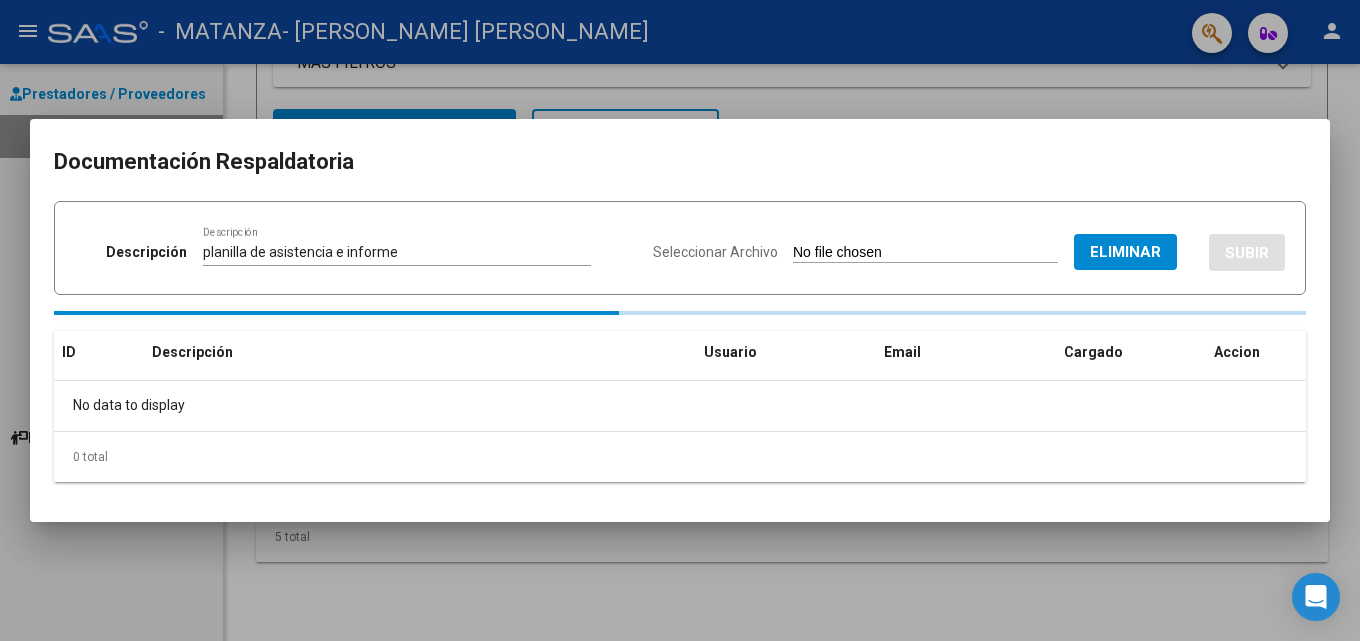 type 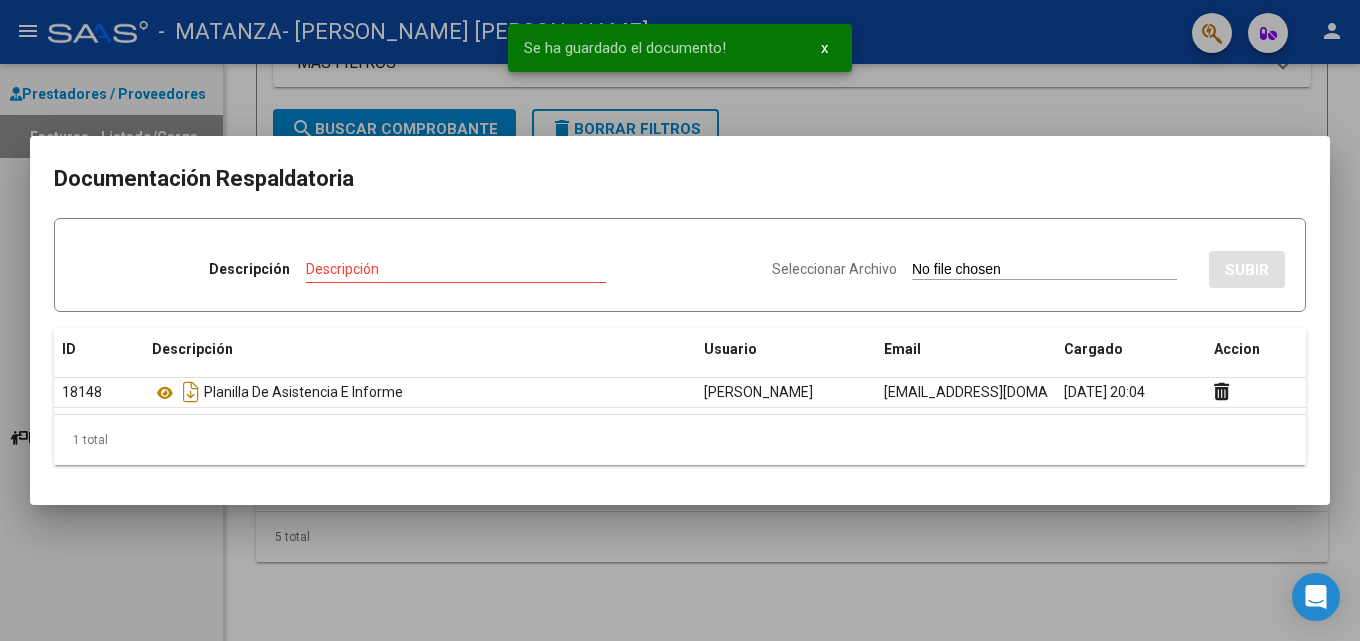 click at bounding box center [680, 320] 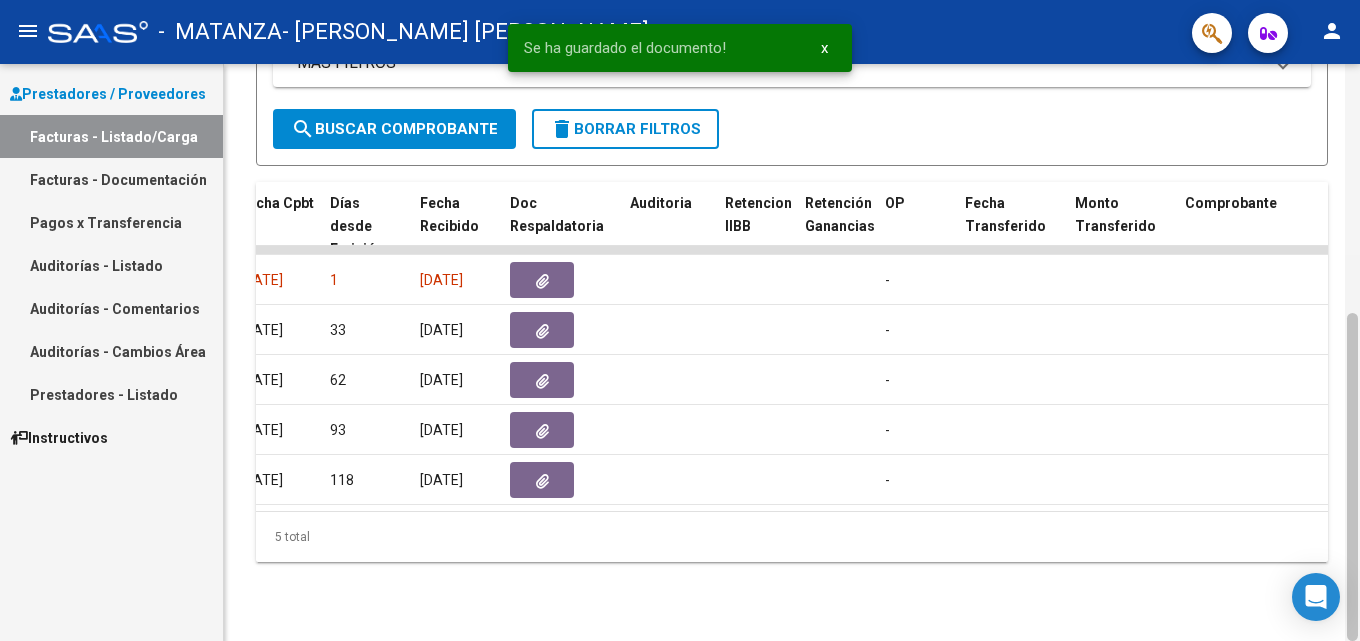 drag, startPoint x: 1359, startPoint y: 335, endPoint x: 1359, endPoint y: 295, distance: 40 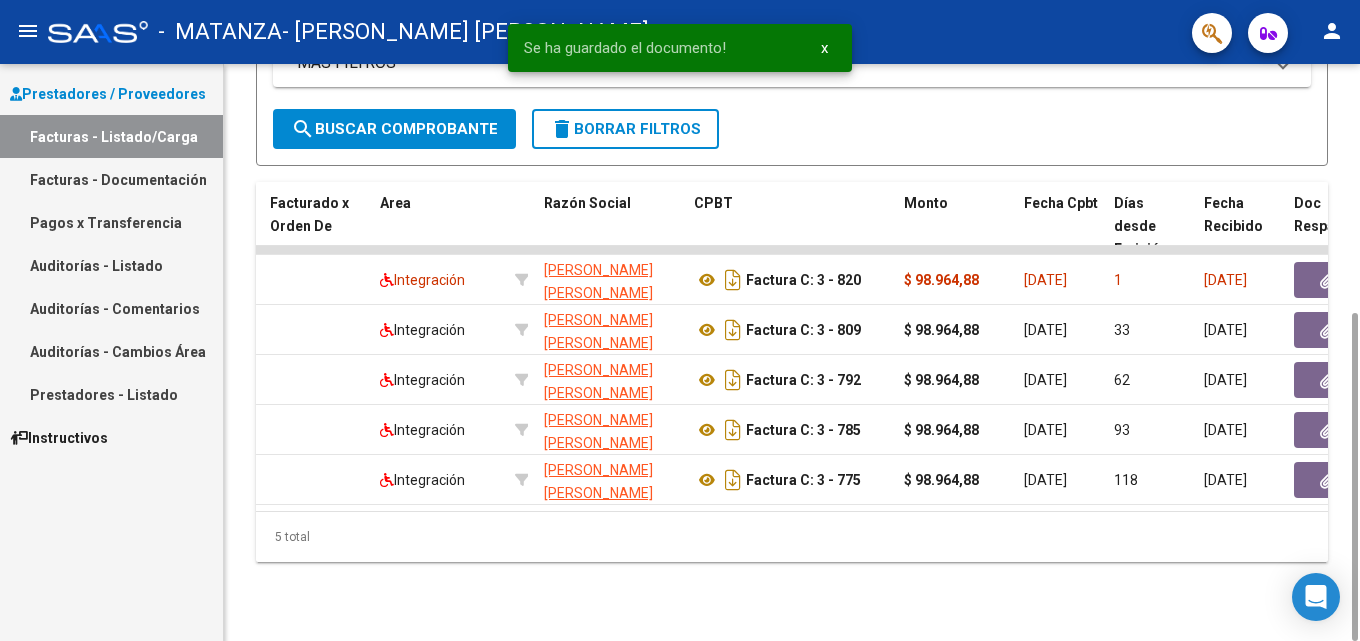 scroll, scrollTop: 0, scrollLeft: 220, axis: horizontal 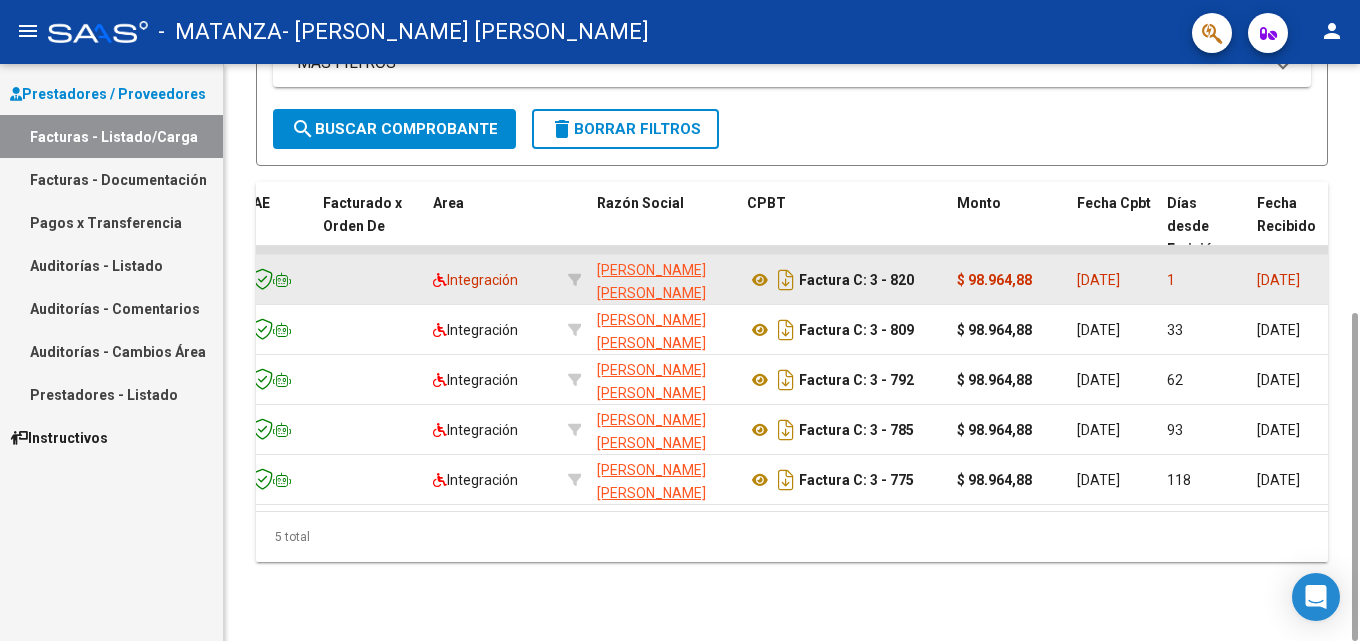 click on "1" 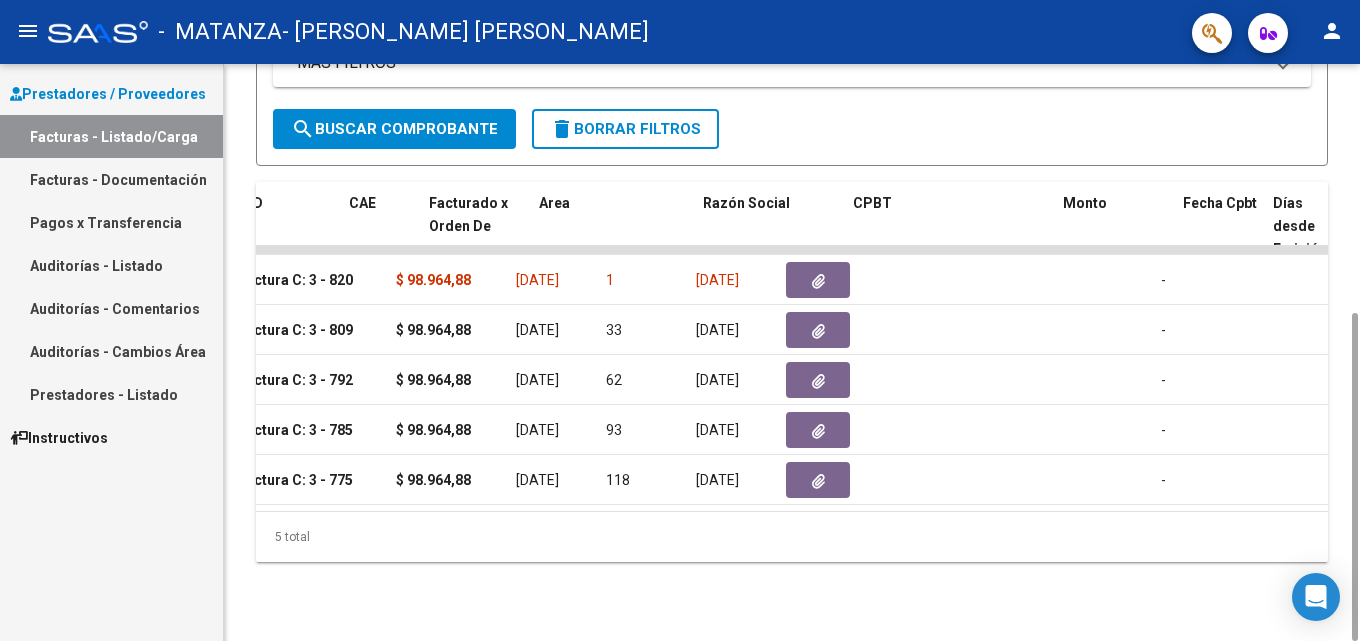 scroll, scrollTop: 0, scrollLeft: 0, axis: both 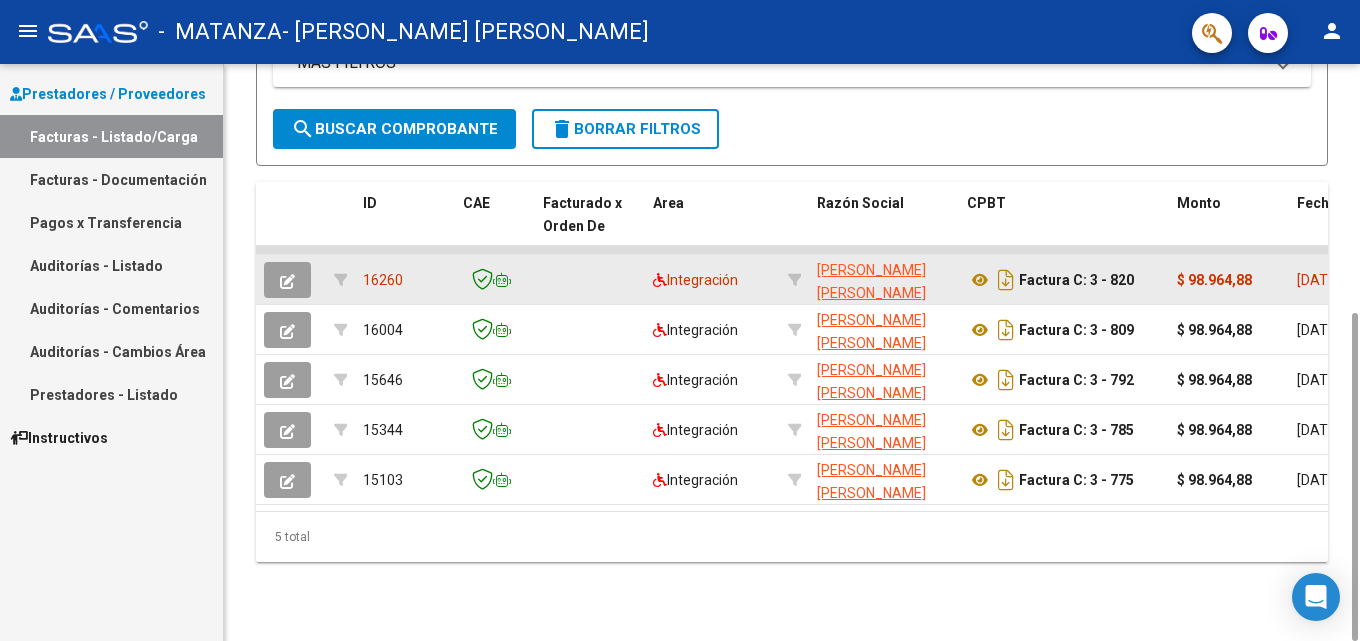 click on "16260" 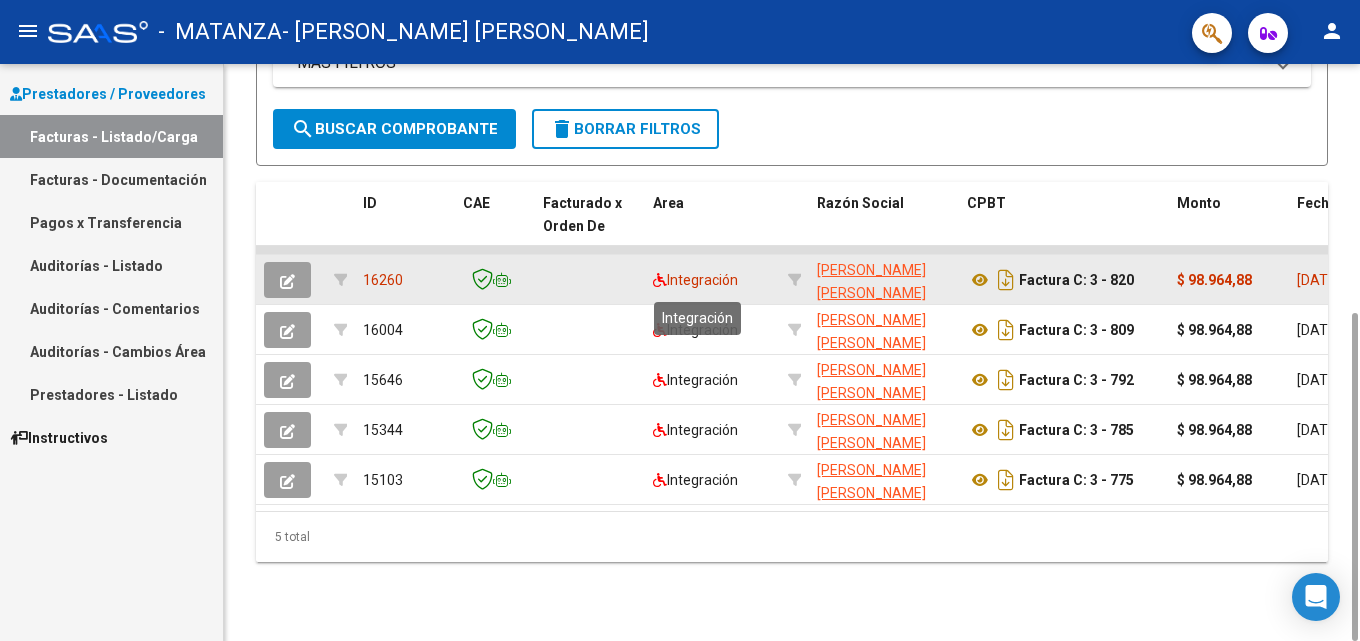 click on "Integración" 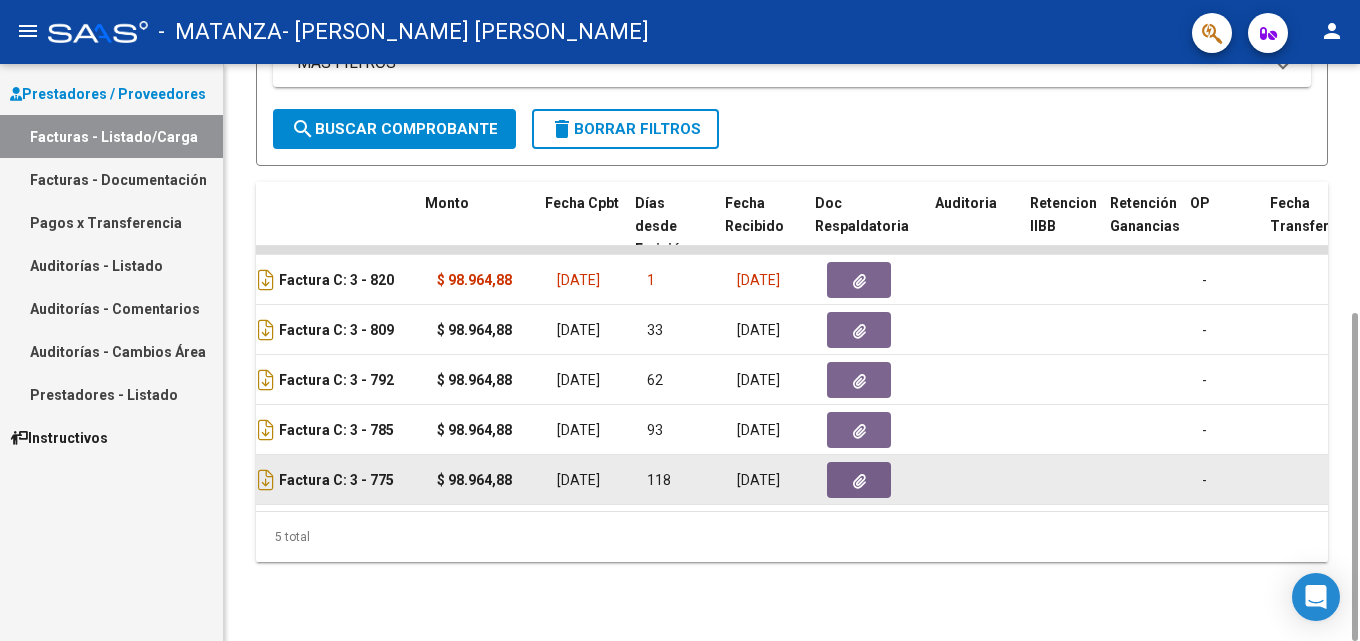 scroll, scrollTop: 0, scrollLeft: 752, axis: horizontal 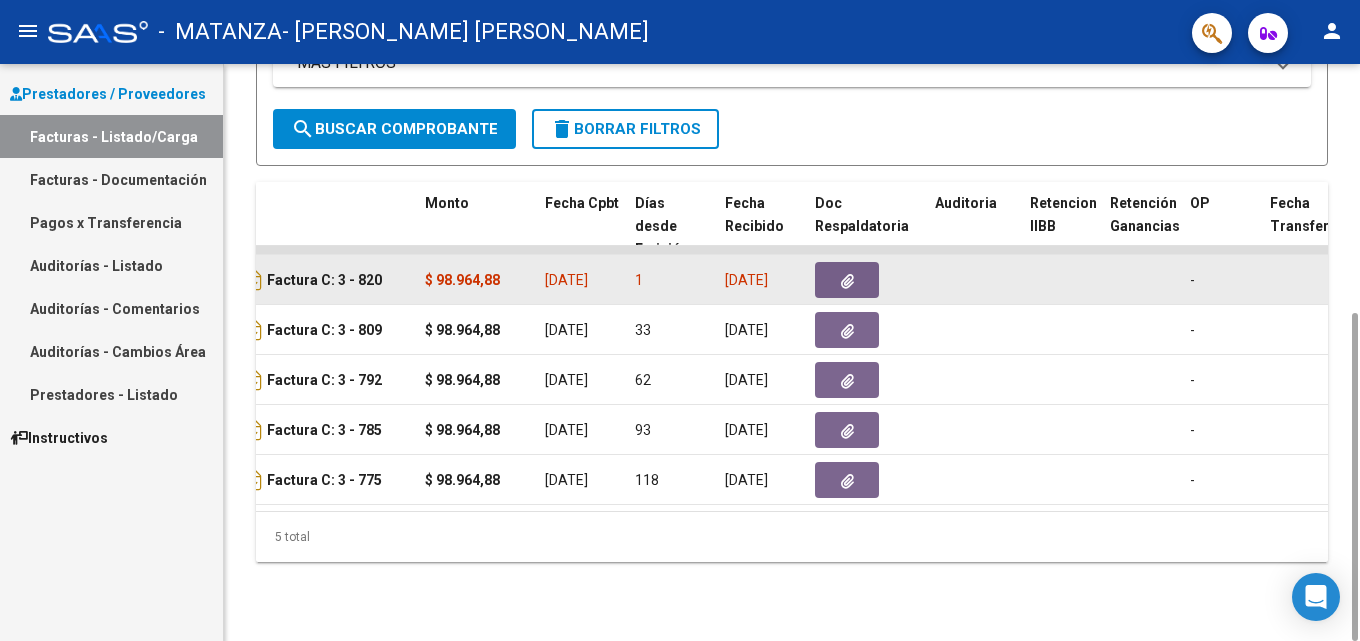 click on "06/07/2025" 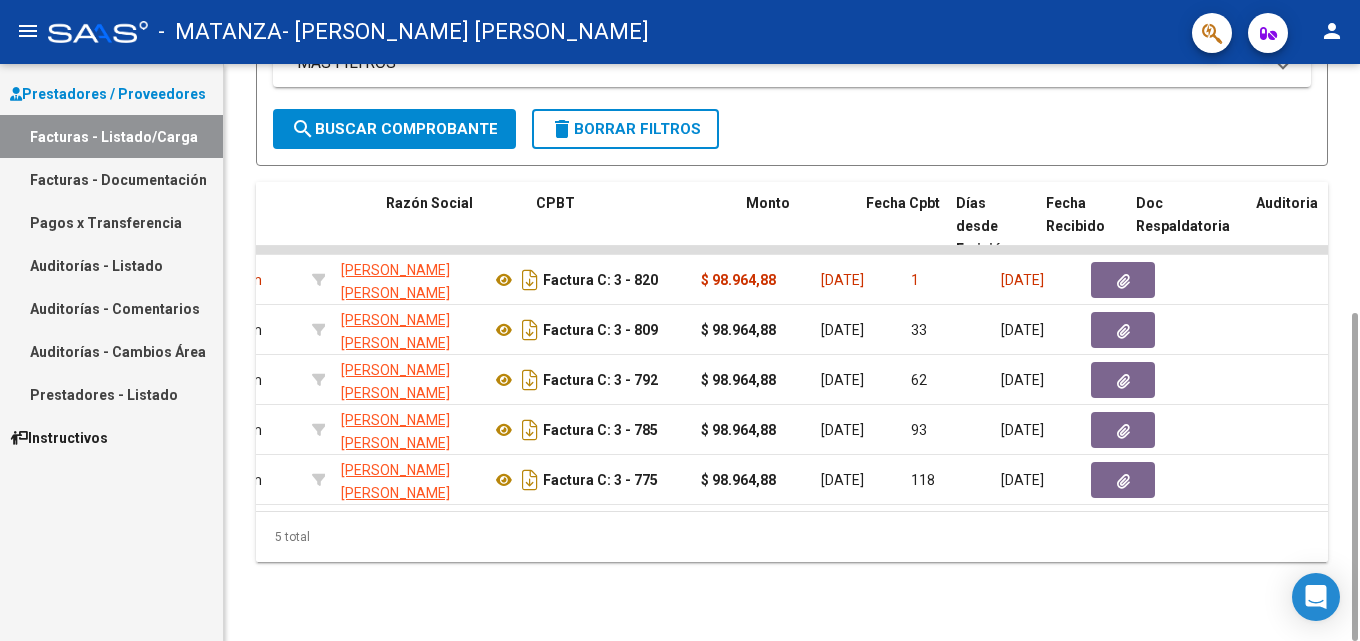 scroll, scrollTop: 0, scrollLeft: 431, axis: horizontal 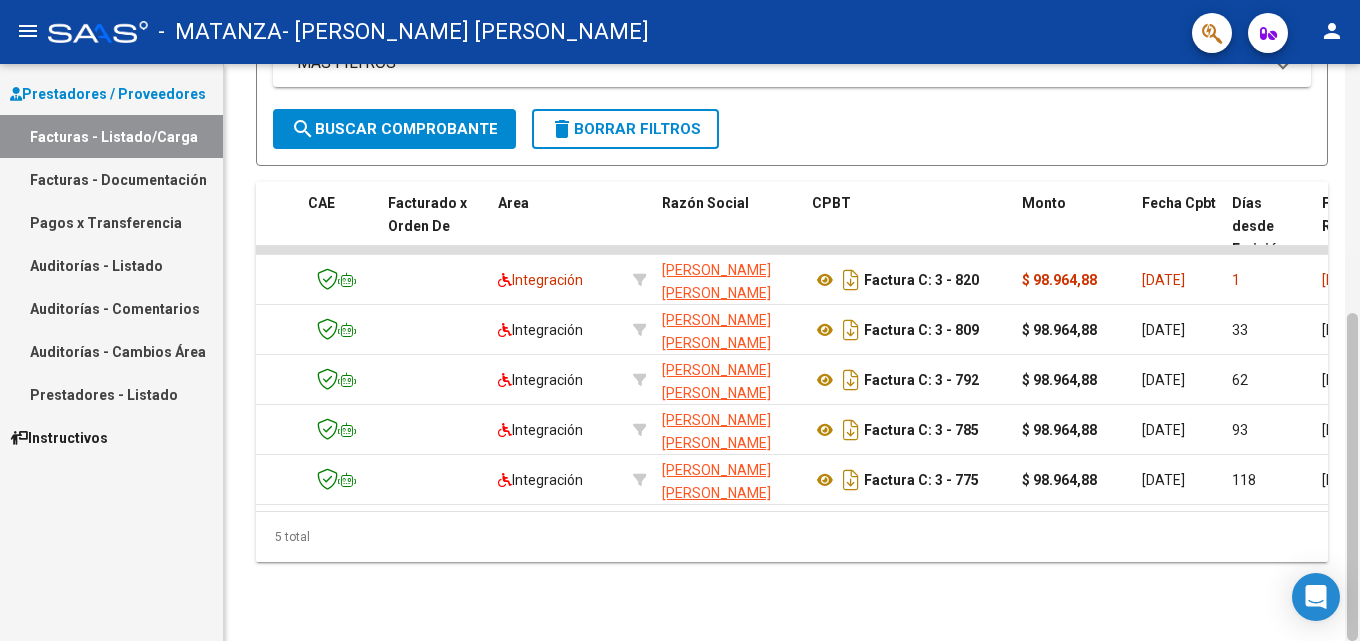 drag, startPoint x: 1359, startPoint y: 461, endPoint x: 1359, endPoint y: 431, distance: 30 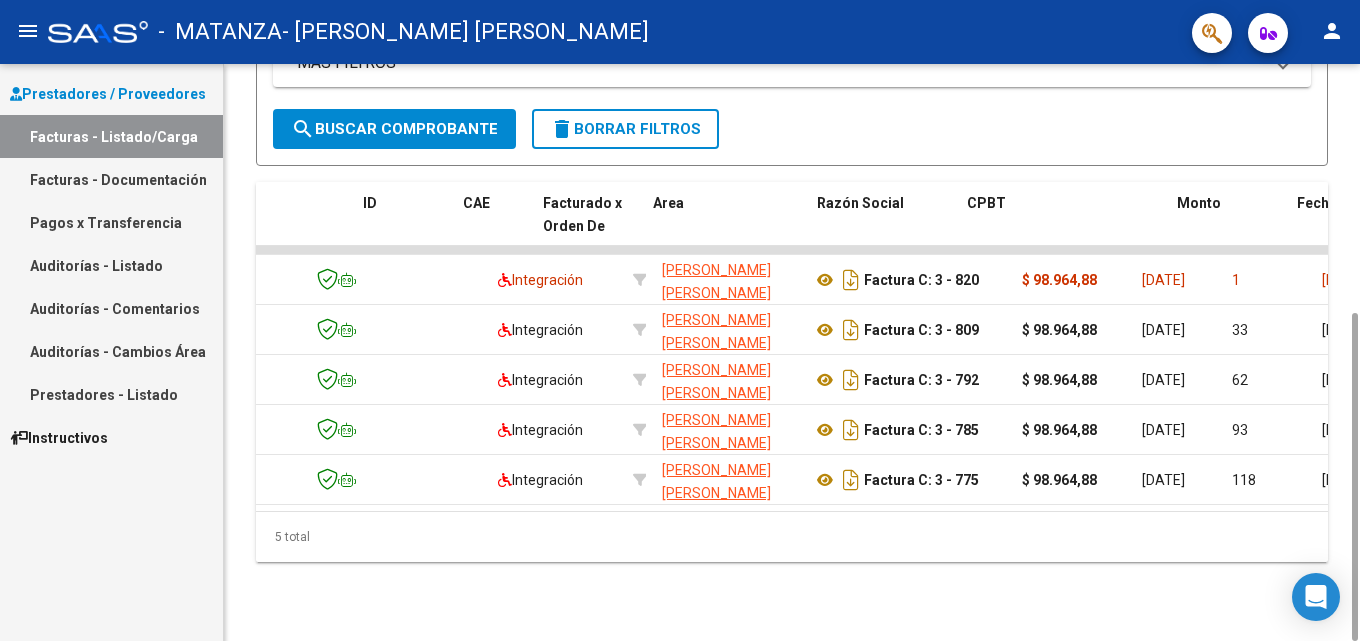scroll, scrollTop: 0, scrollLeft: 0, axis: both 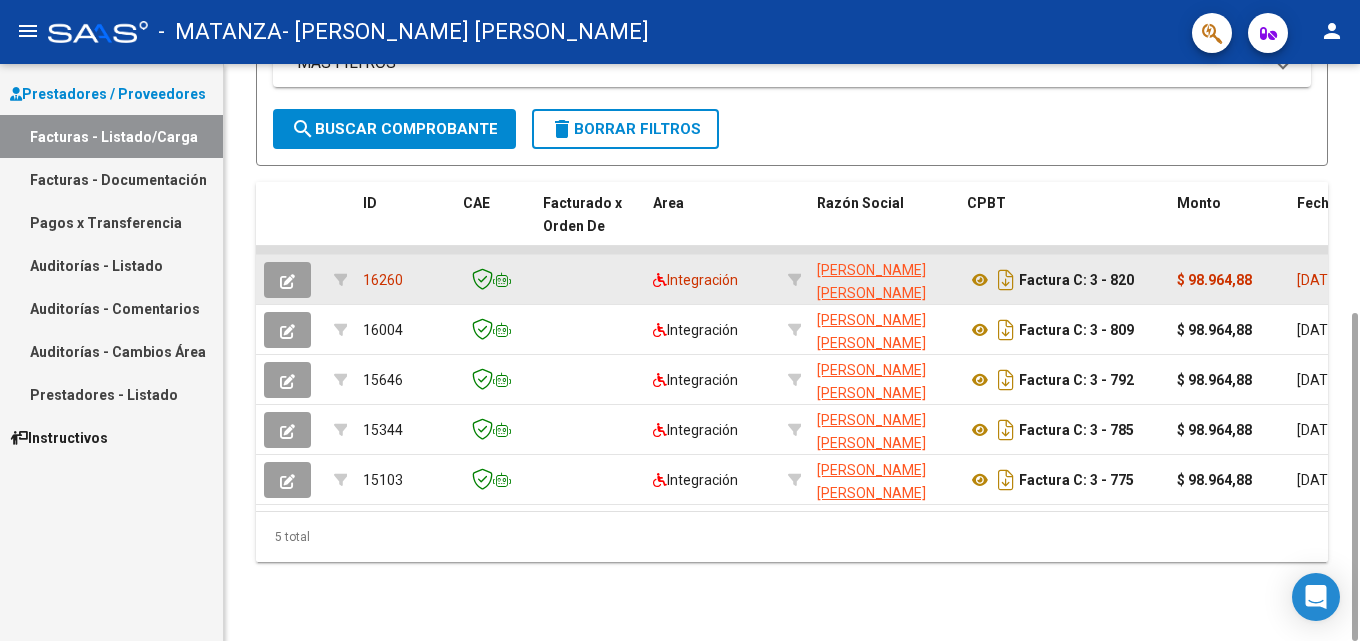 click 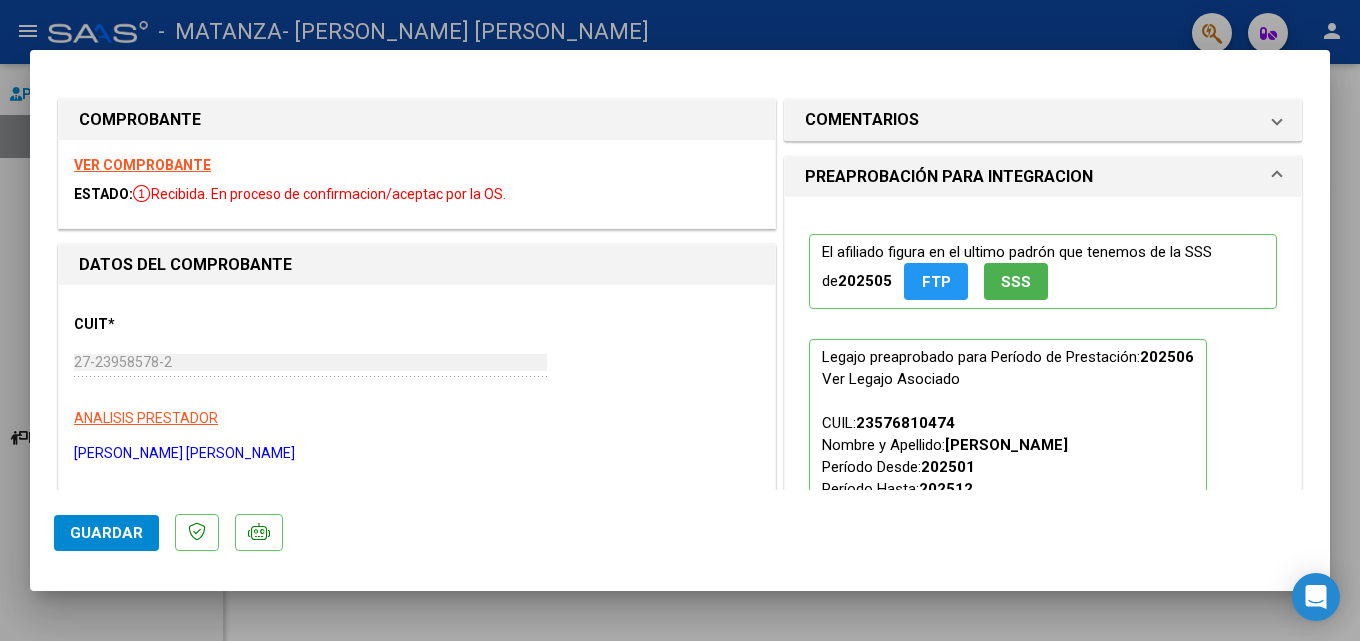 click on "Guardar" 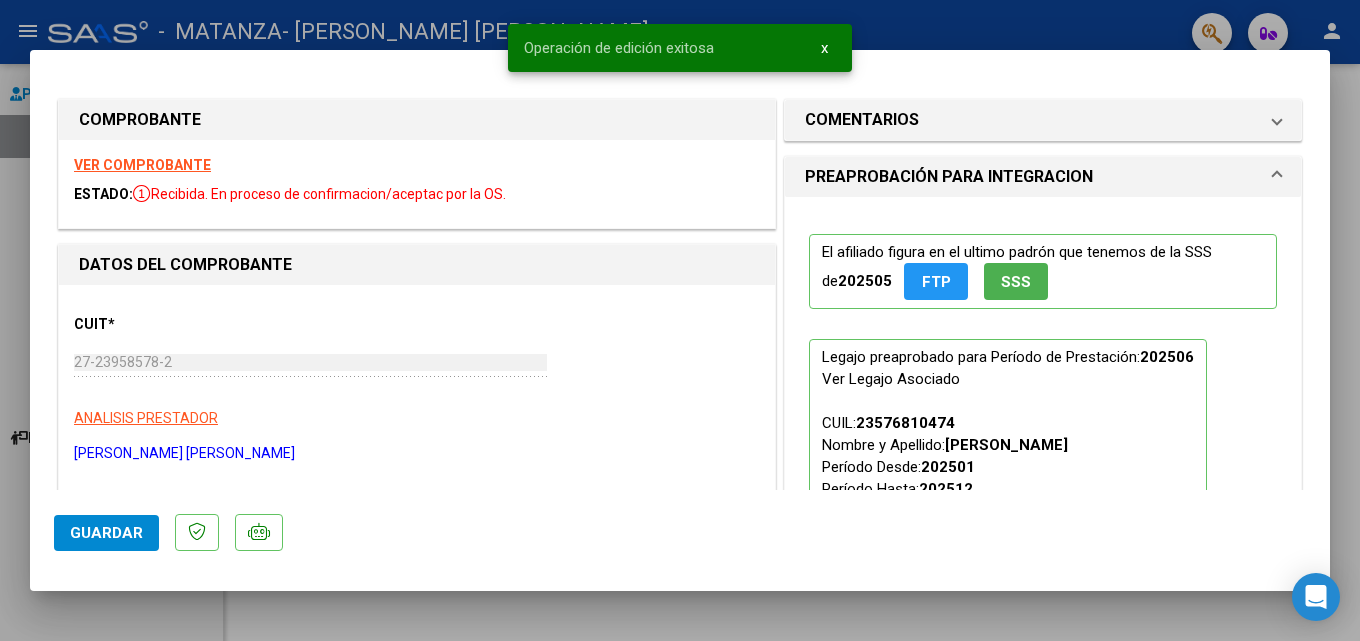 click at bounding box center [680, 320] 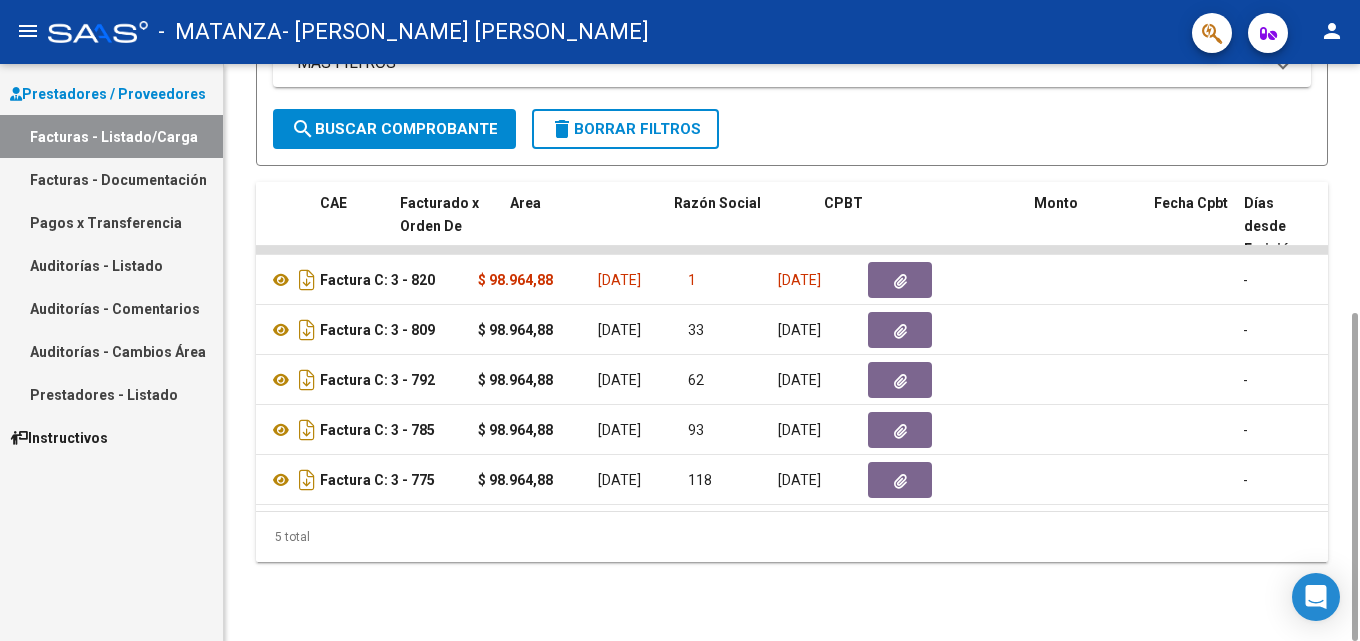 scroll, scrollTop: 0, scrollLeft: 143, axis: horizontal 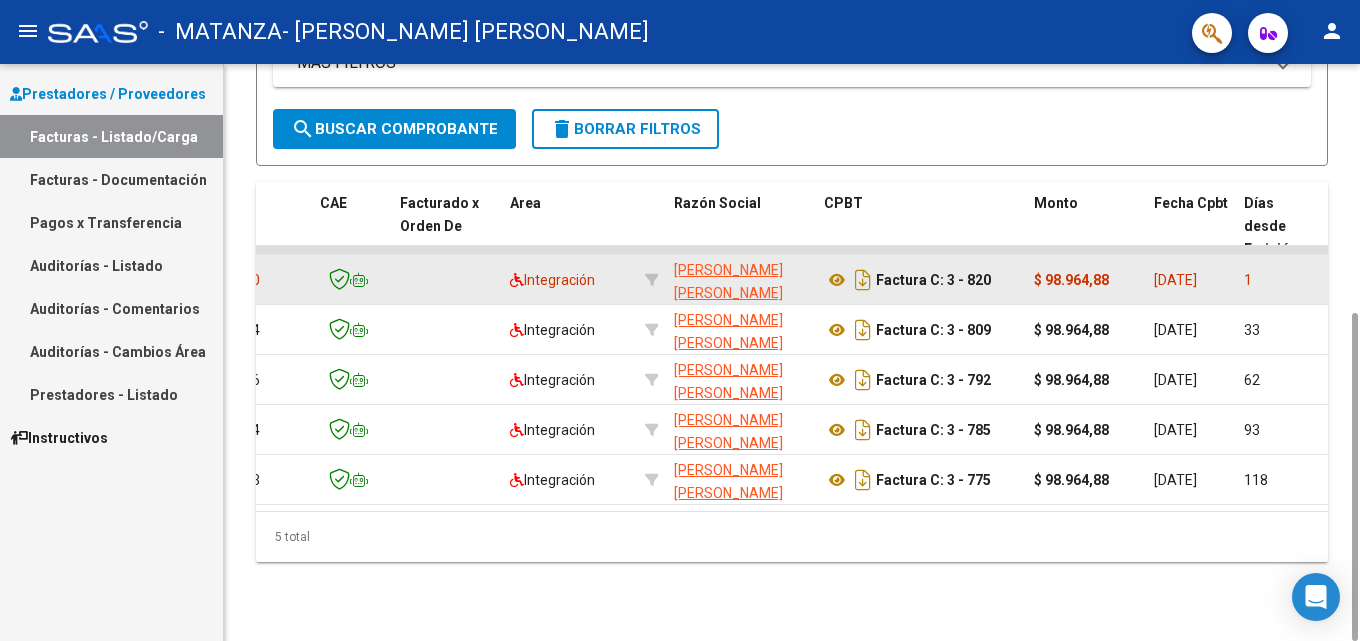 click on "$ 98.964,88" 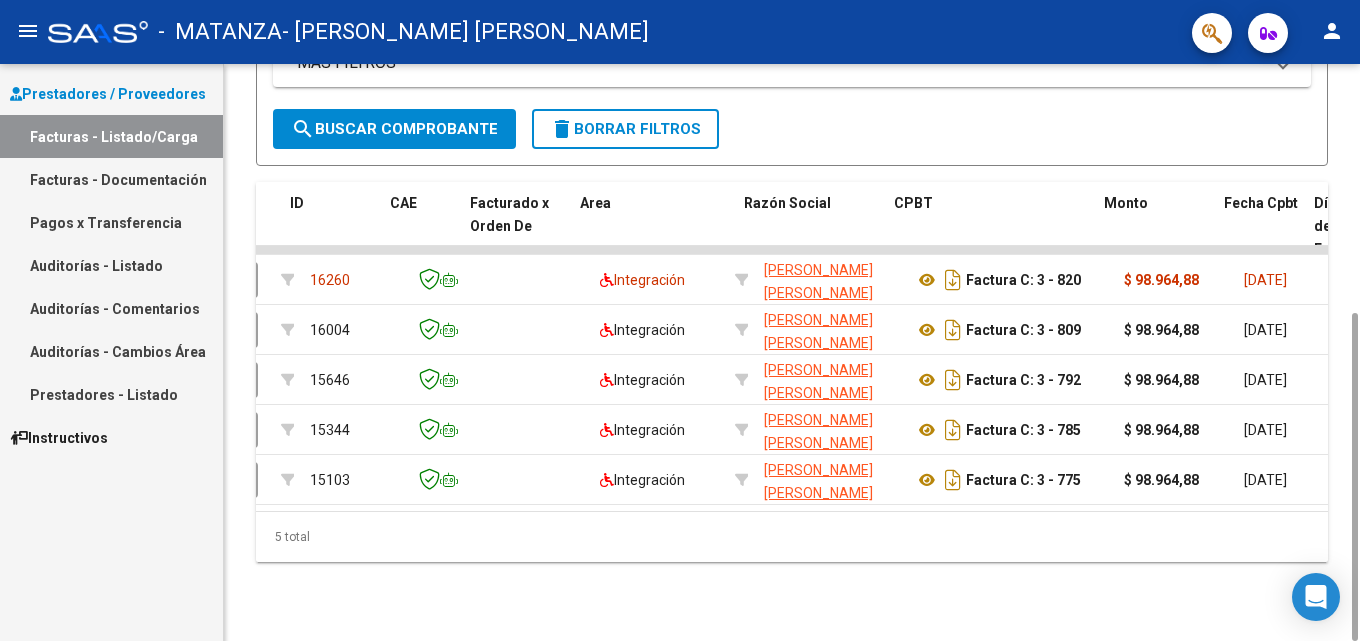 scroll, scrollTop: 0, scrollLeft: 4, axis: horizontal 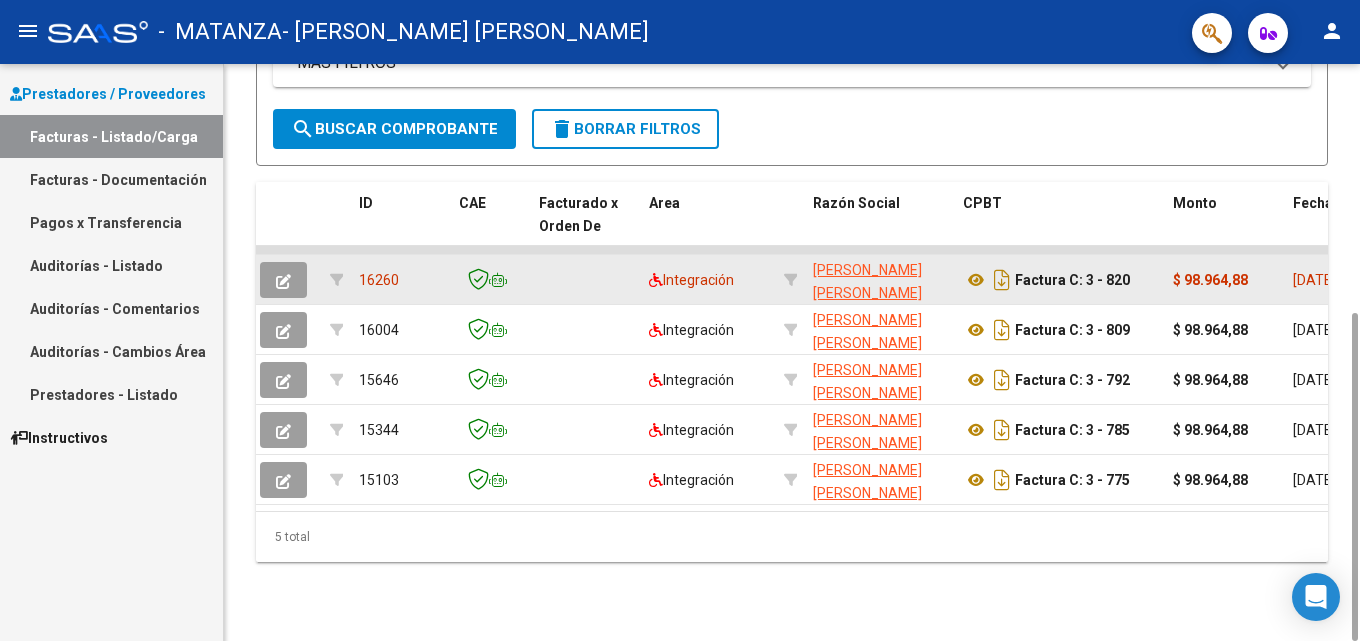 click on "16260" 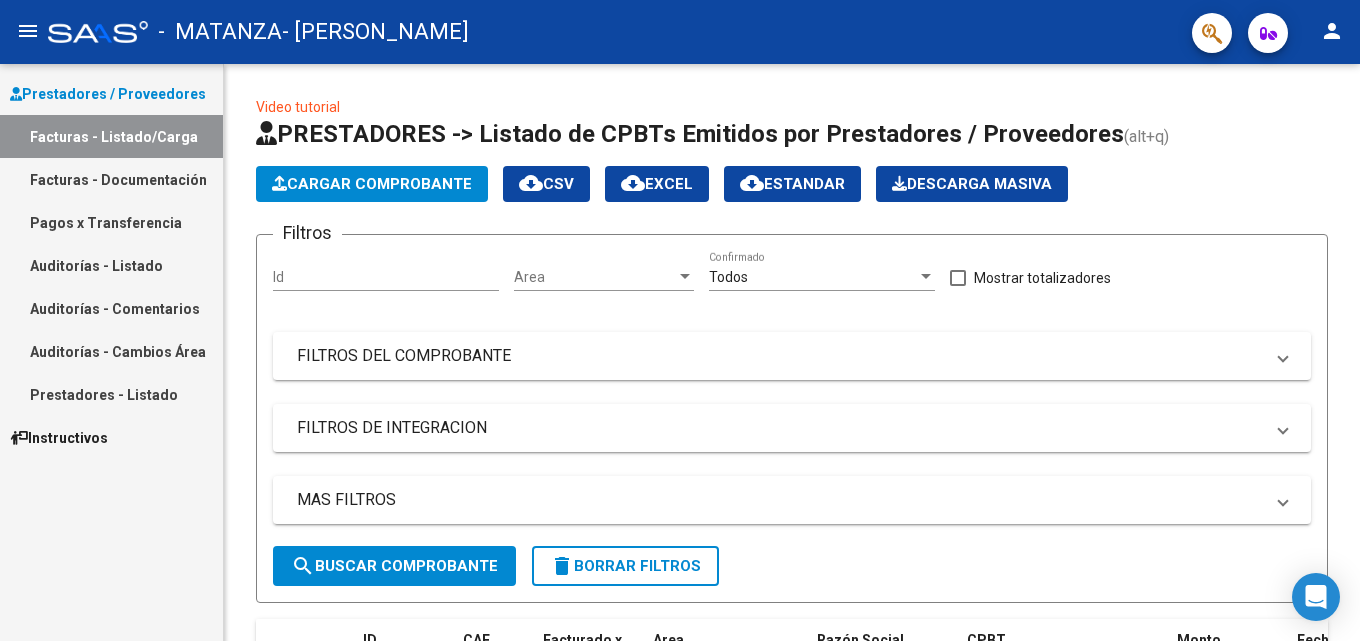 scroll, scrollTop: 0, scrollLeft: 0, axis: both 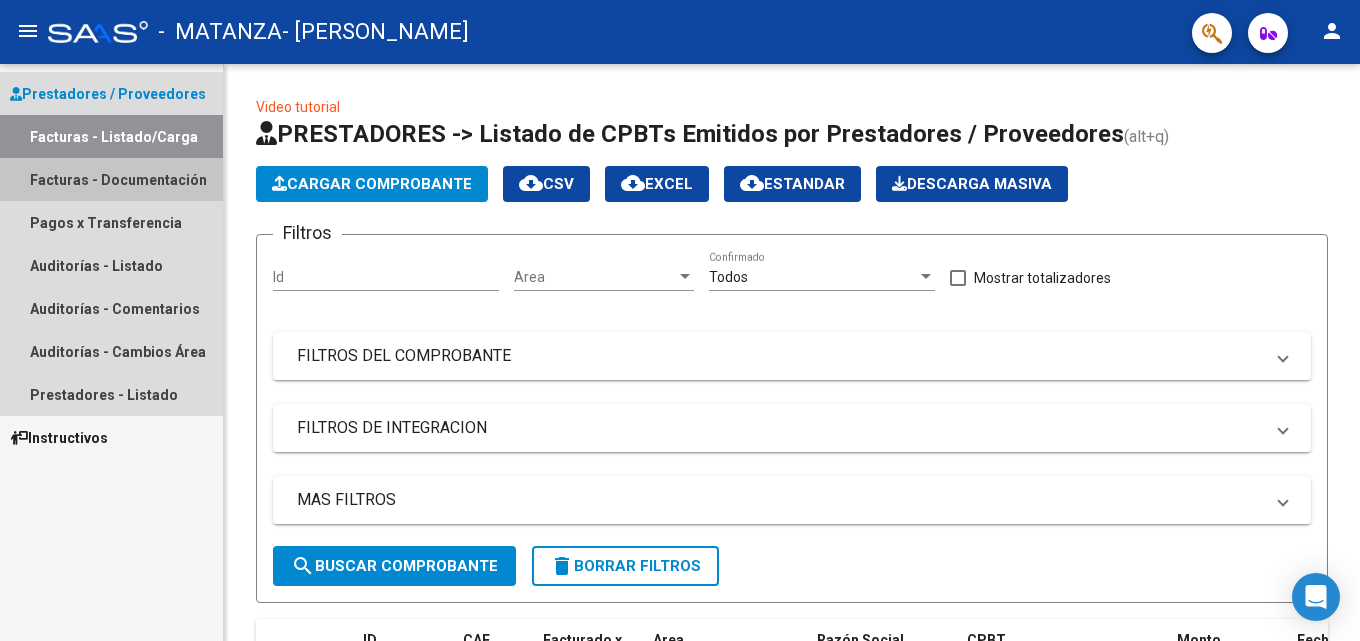 click on "Facturas - Documentación" at bounding box center [111, 179] 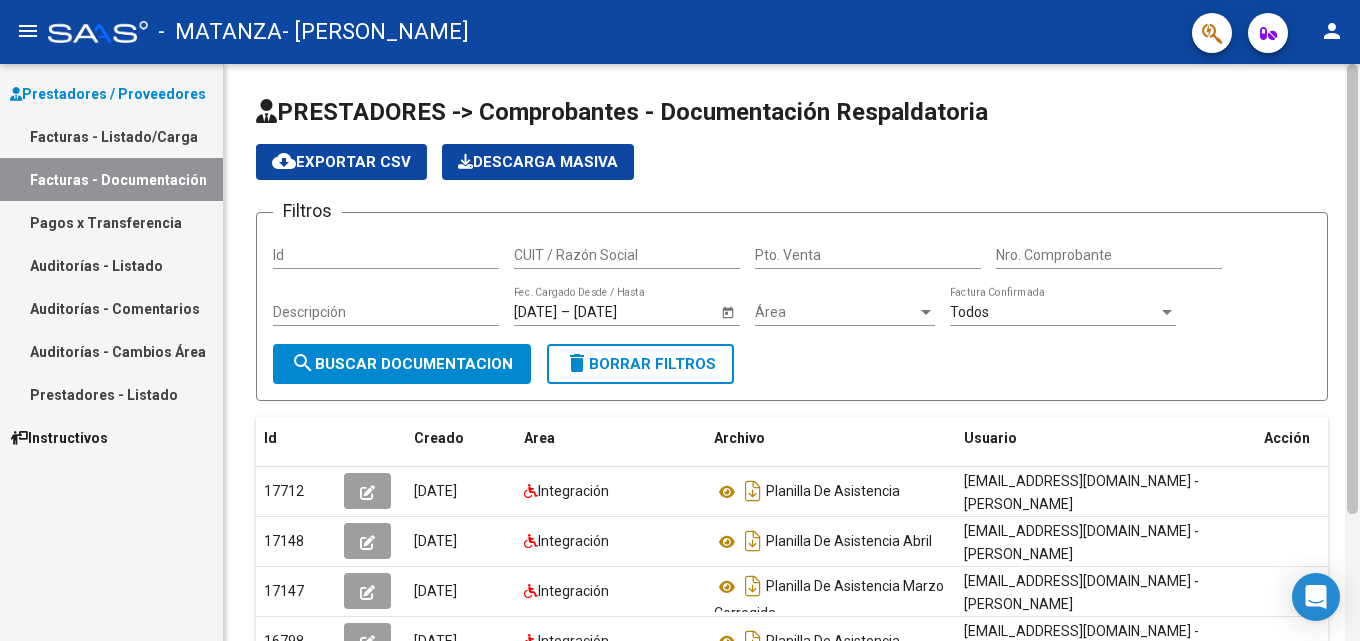 scroll, scrollTop: 212, scrollLeft: 0, axis: vertical 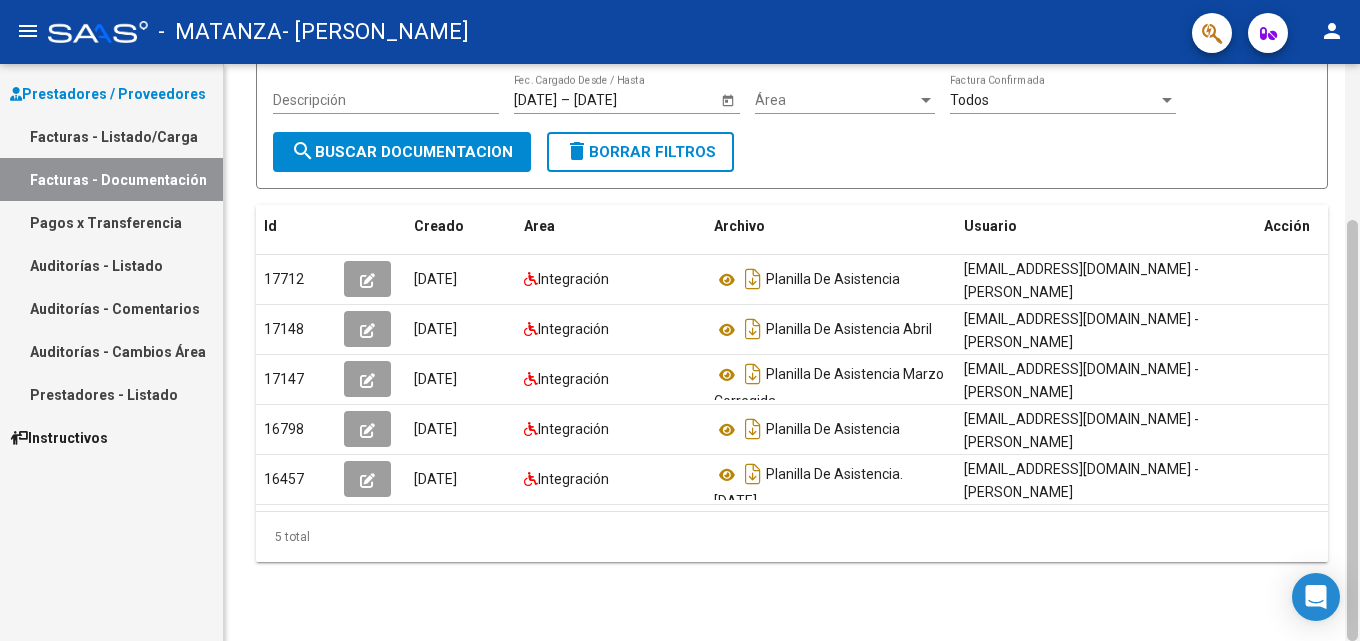 drag, startPoint x: 1359, startPoint y: 331, endPoint x: 1357, endPoint y: 361, distance: 30.066593 